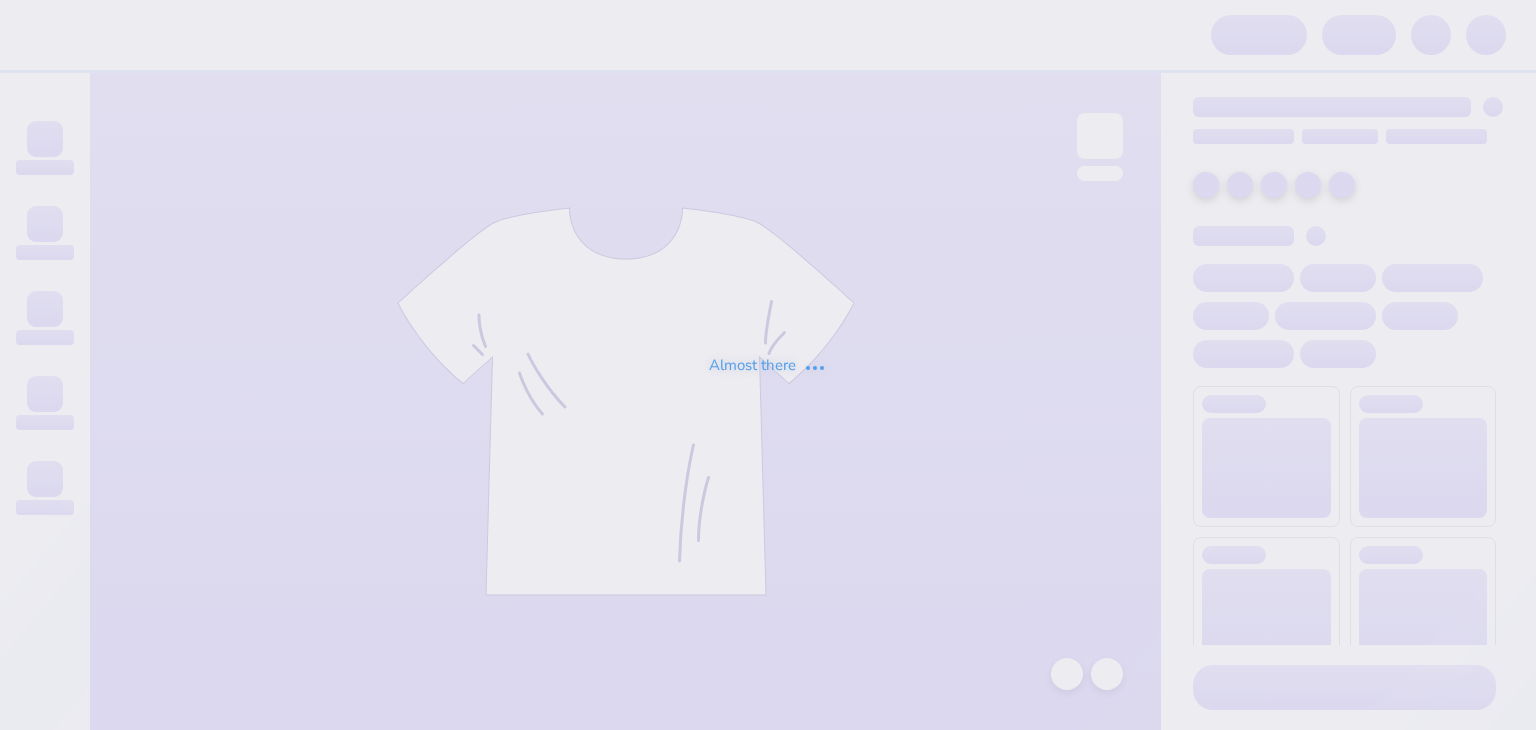 scroll, scrollTop: 0, scrollLeft: 0, axis: both 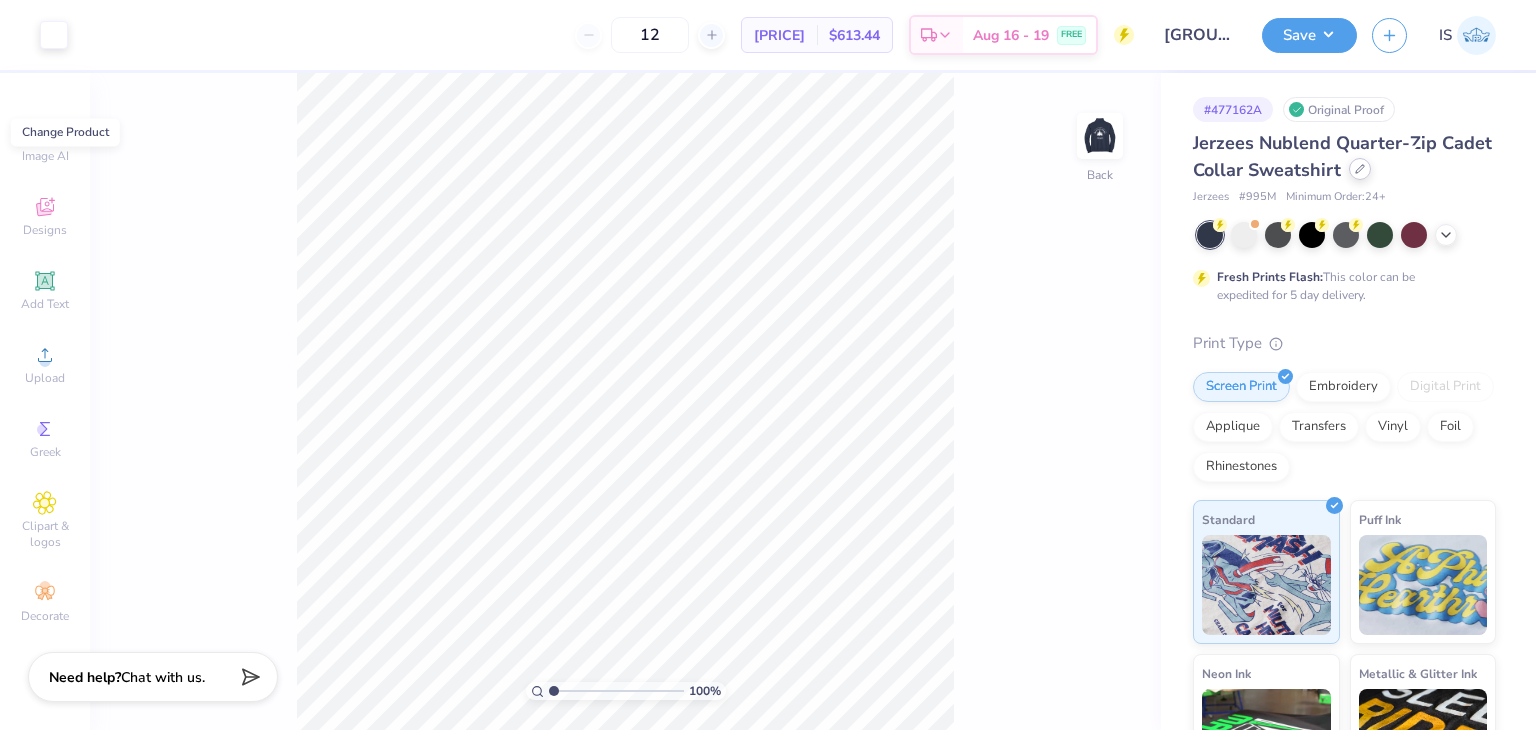 click 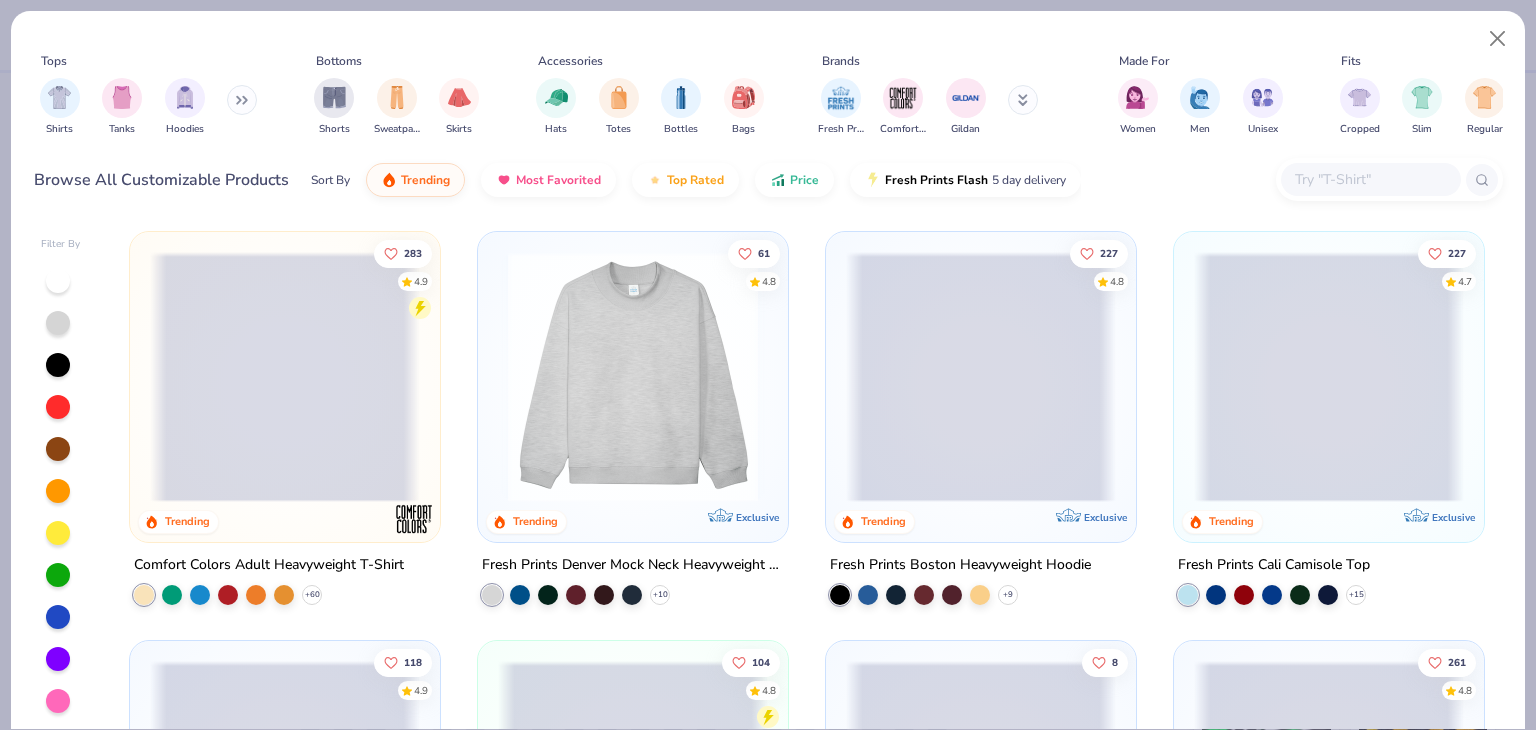 click at bounding box center [1370, 179] 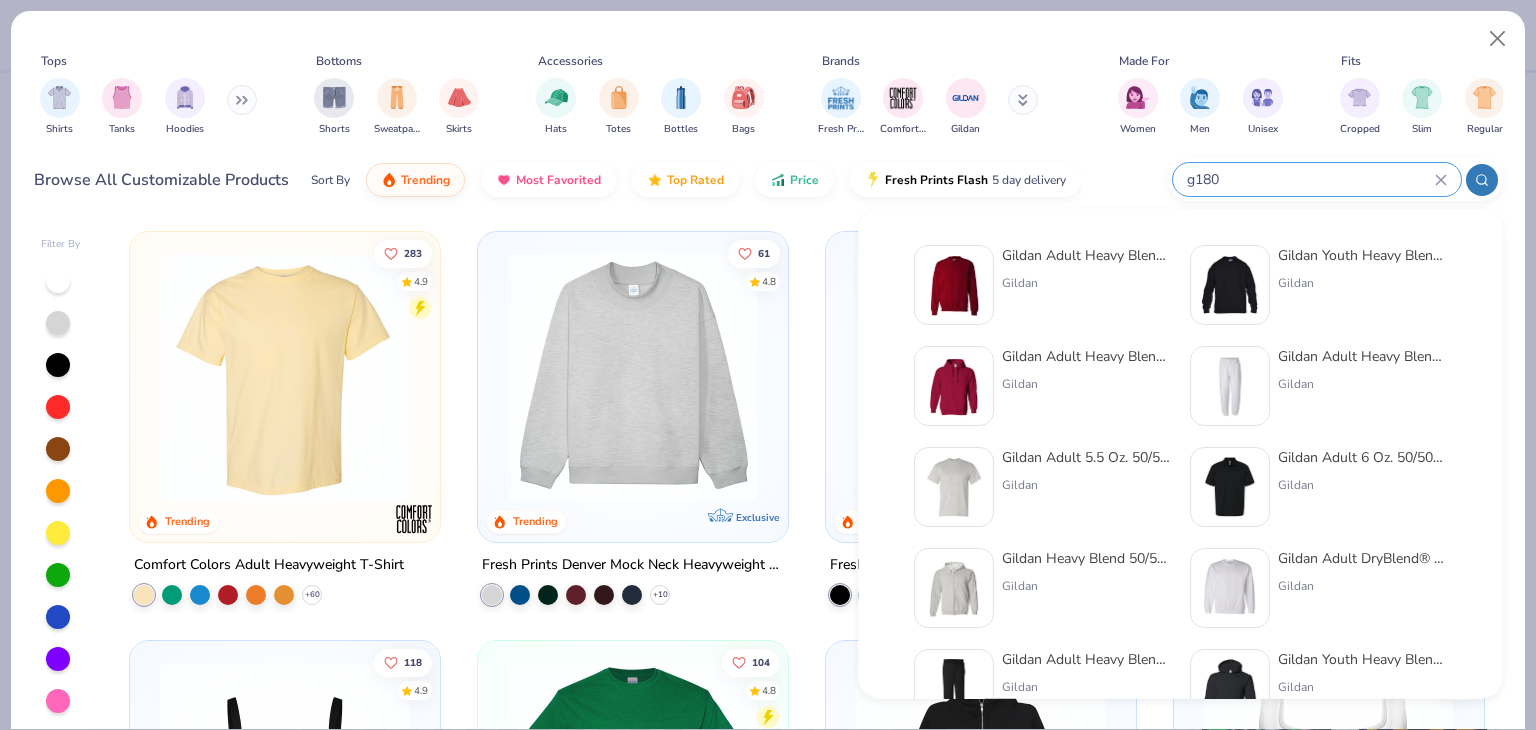 type on "g180" 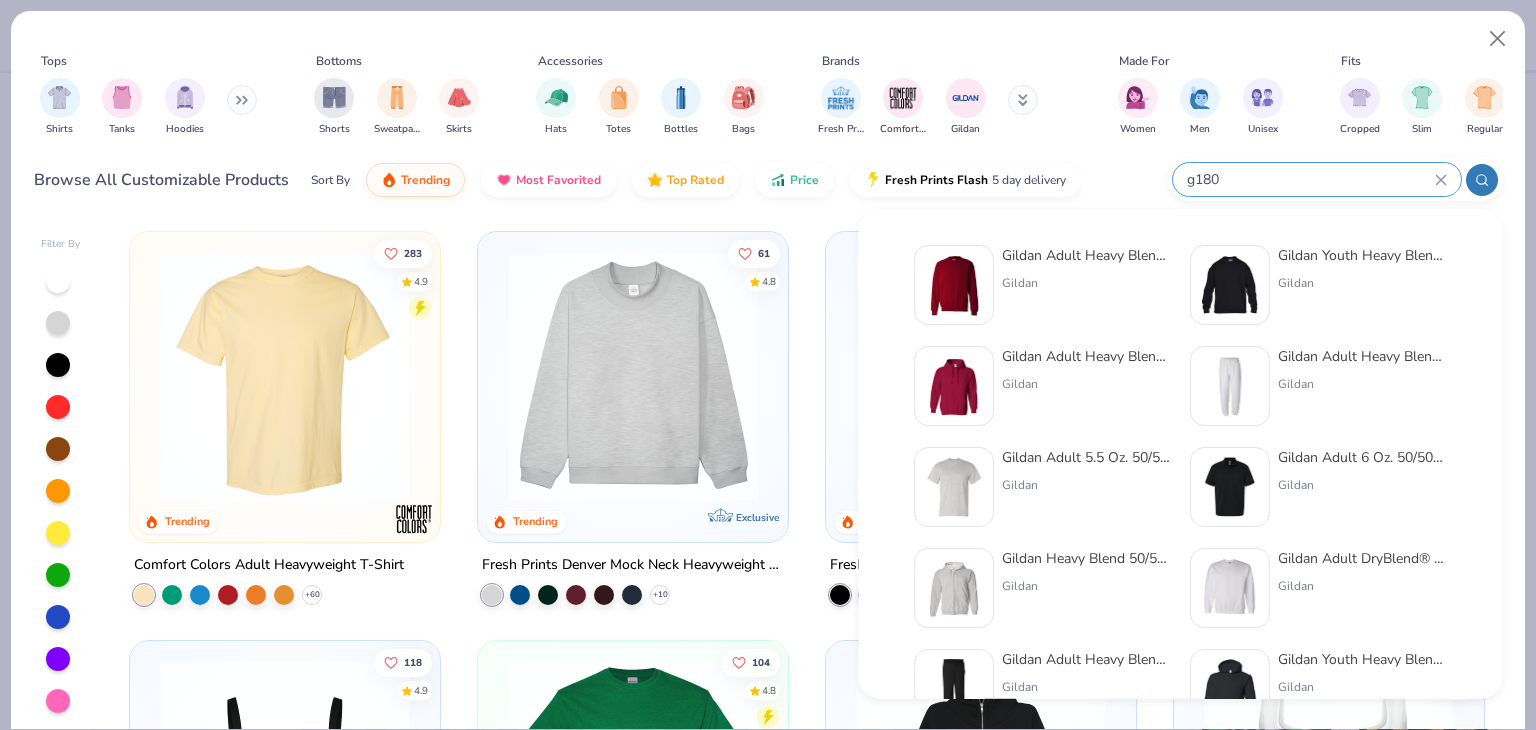 click on "Gildan Adult Heavy Blend Adult 8 Oz. 50/50 Fleece Crew" at bounding box center [1086, 255] 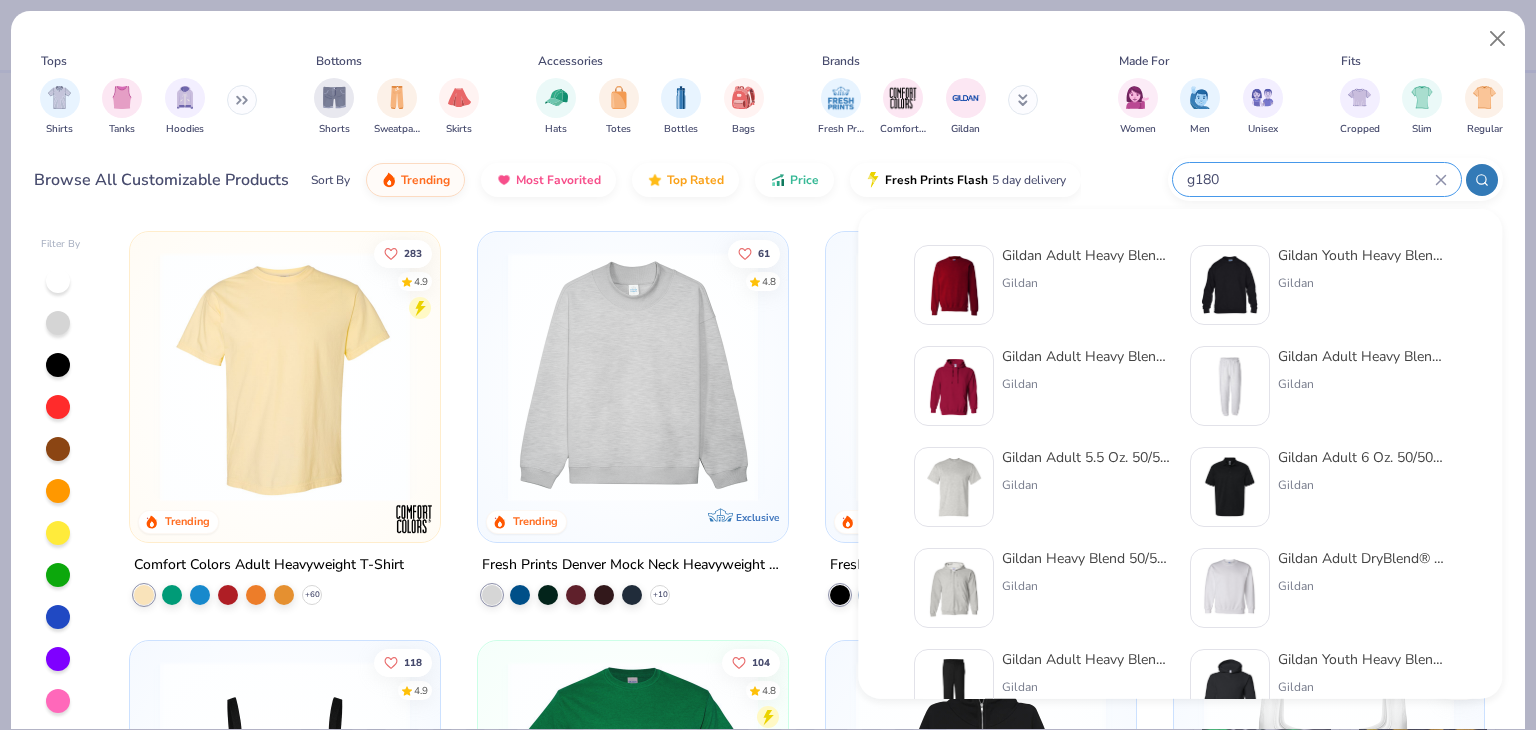 type 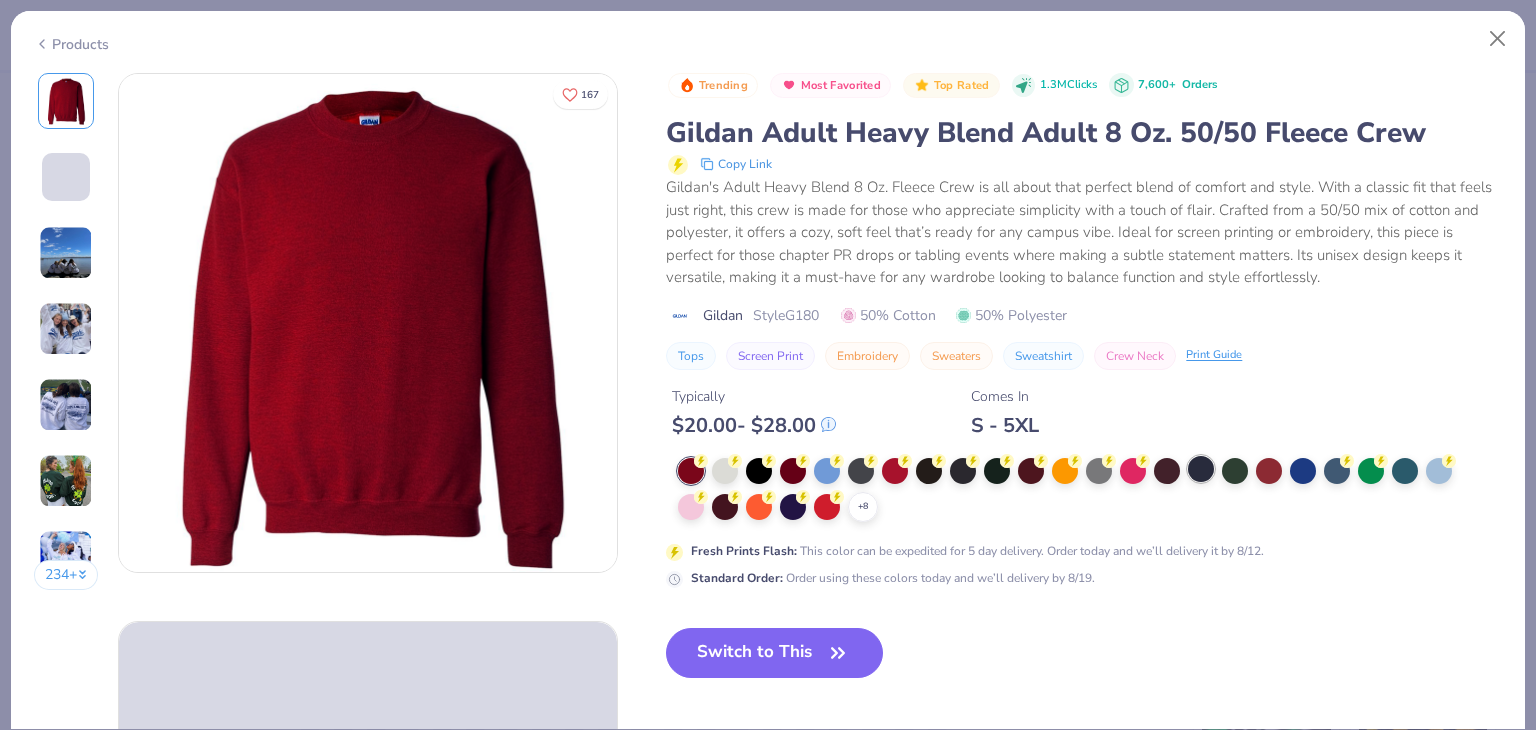 click 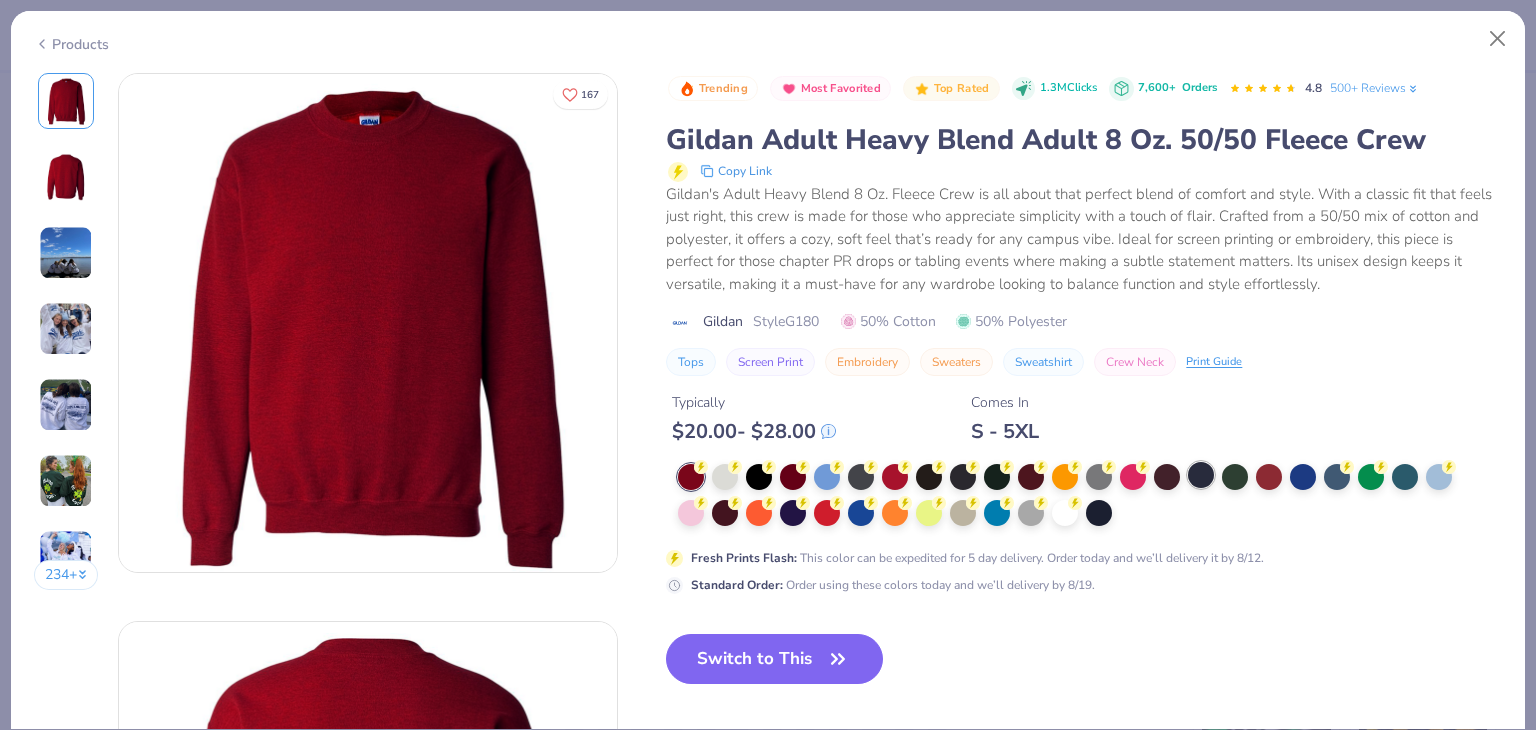 click at bounding box center (1201, 475) 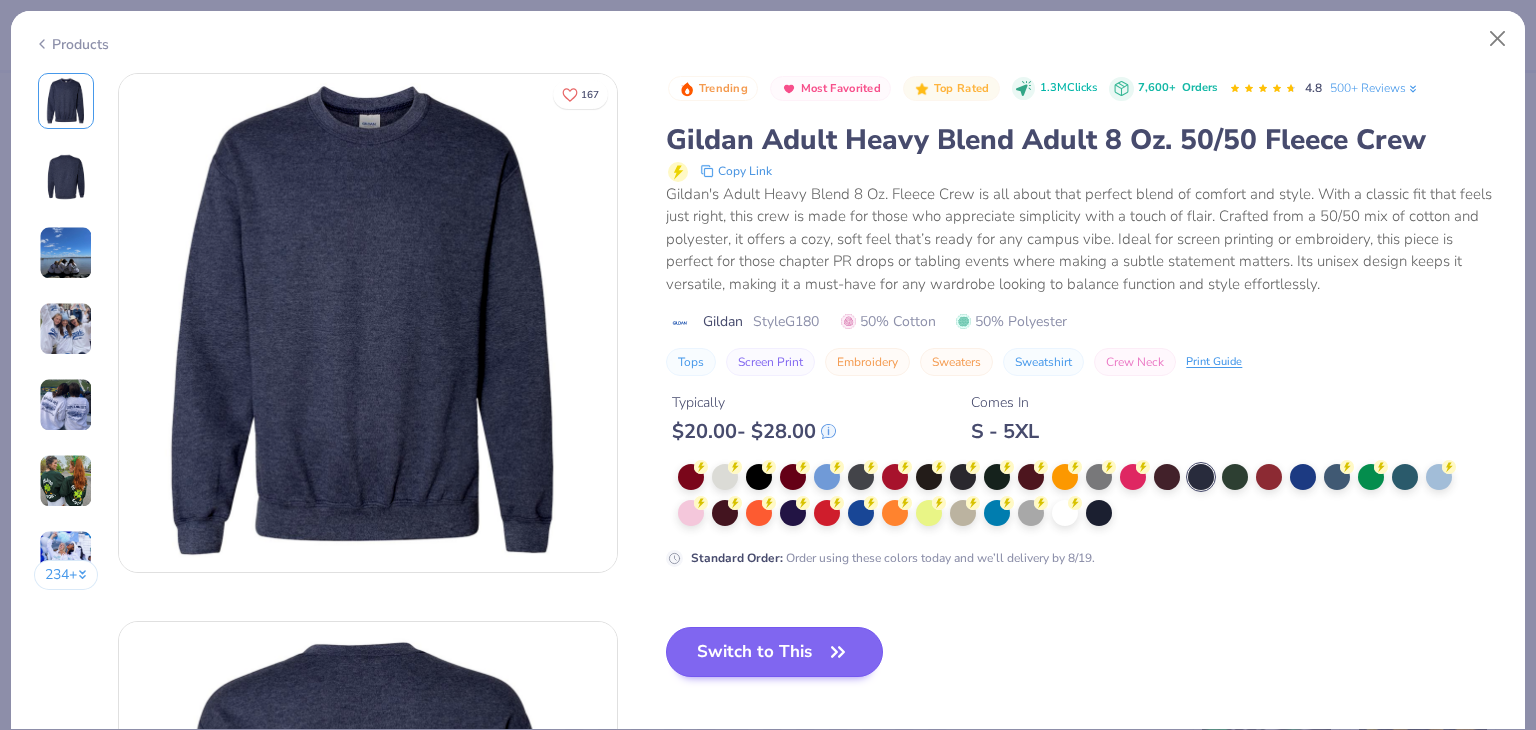 click at bounding box center [793, 513] 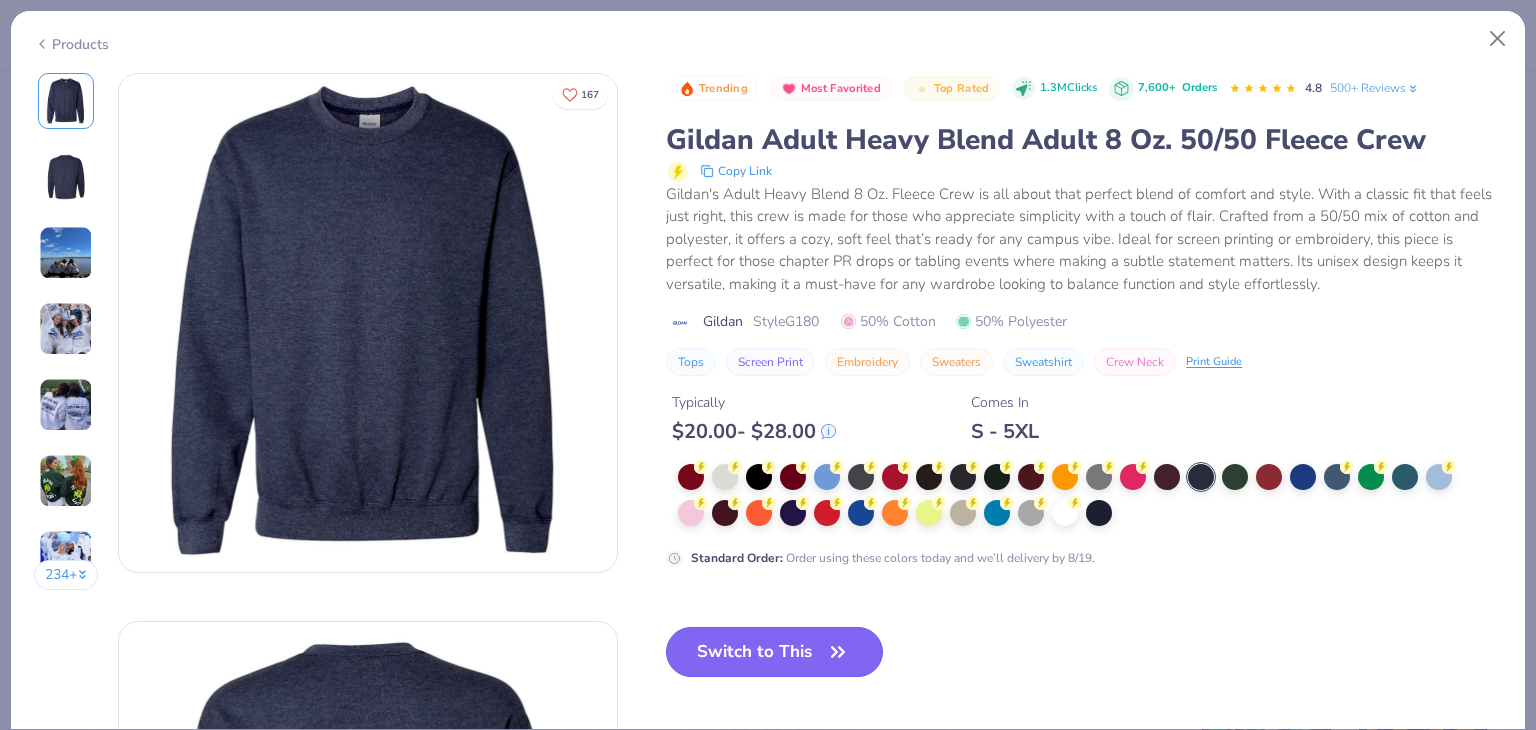 click on "Switch to This" at bounding box center [774, 652] 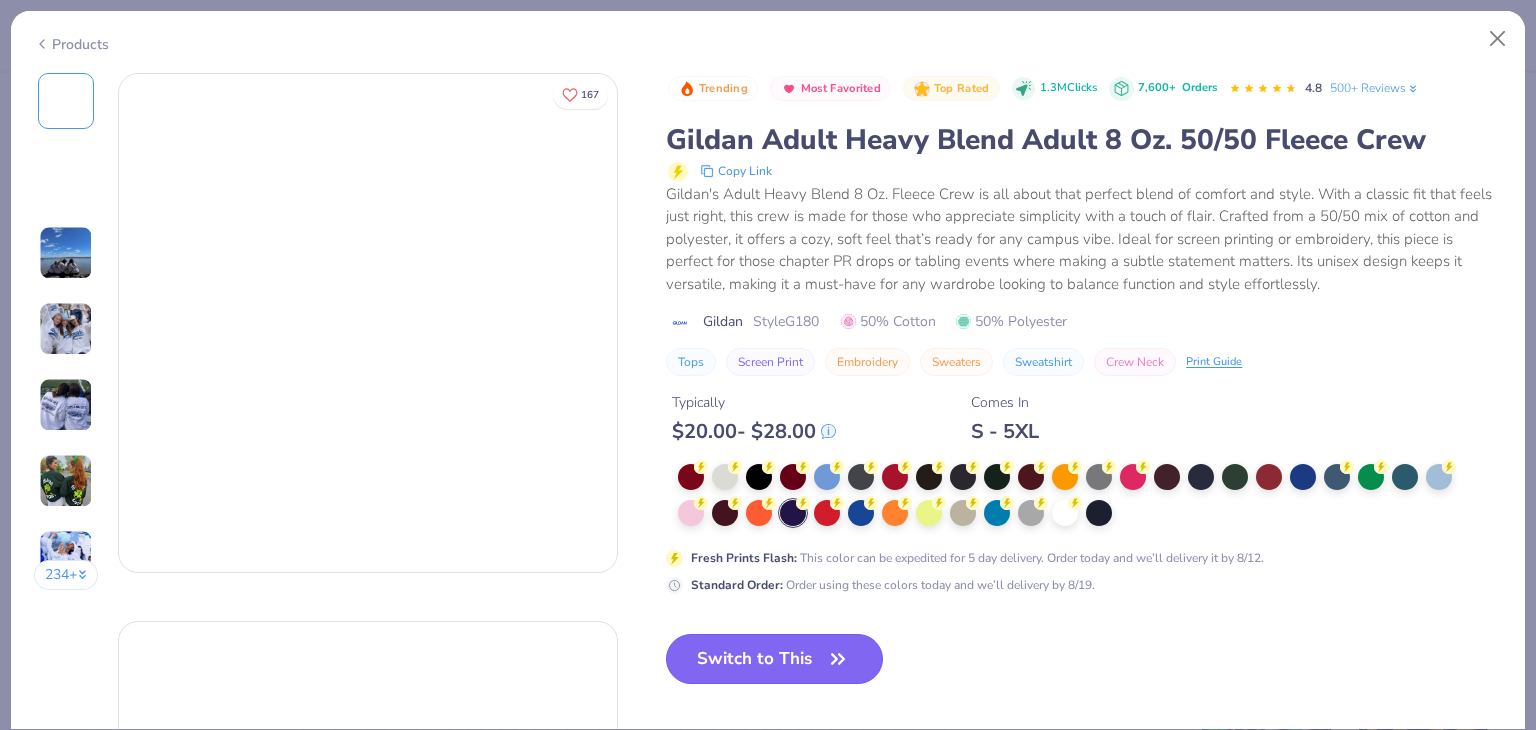 click on "Switch to This" at bounding box center (774, 659) 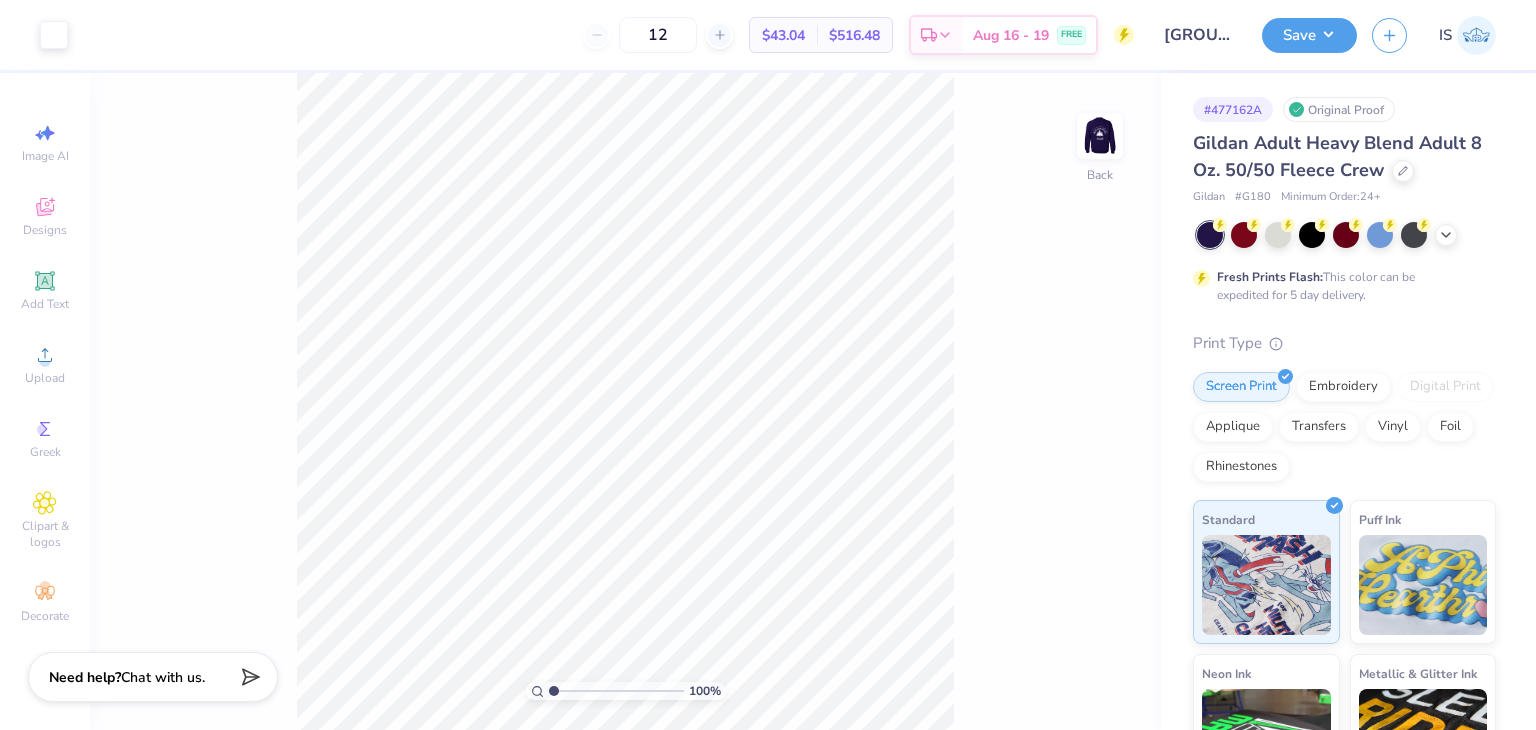 click at bounding box center (1346, 235) 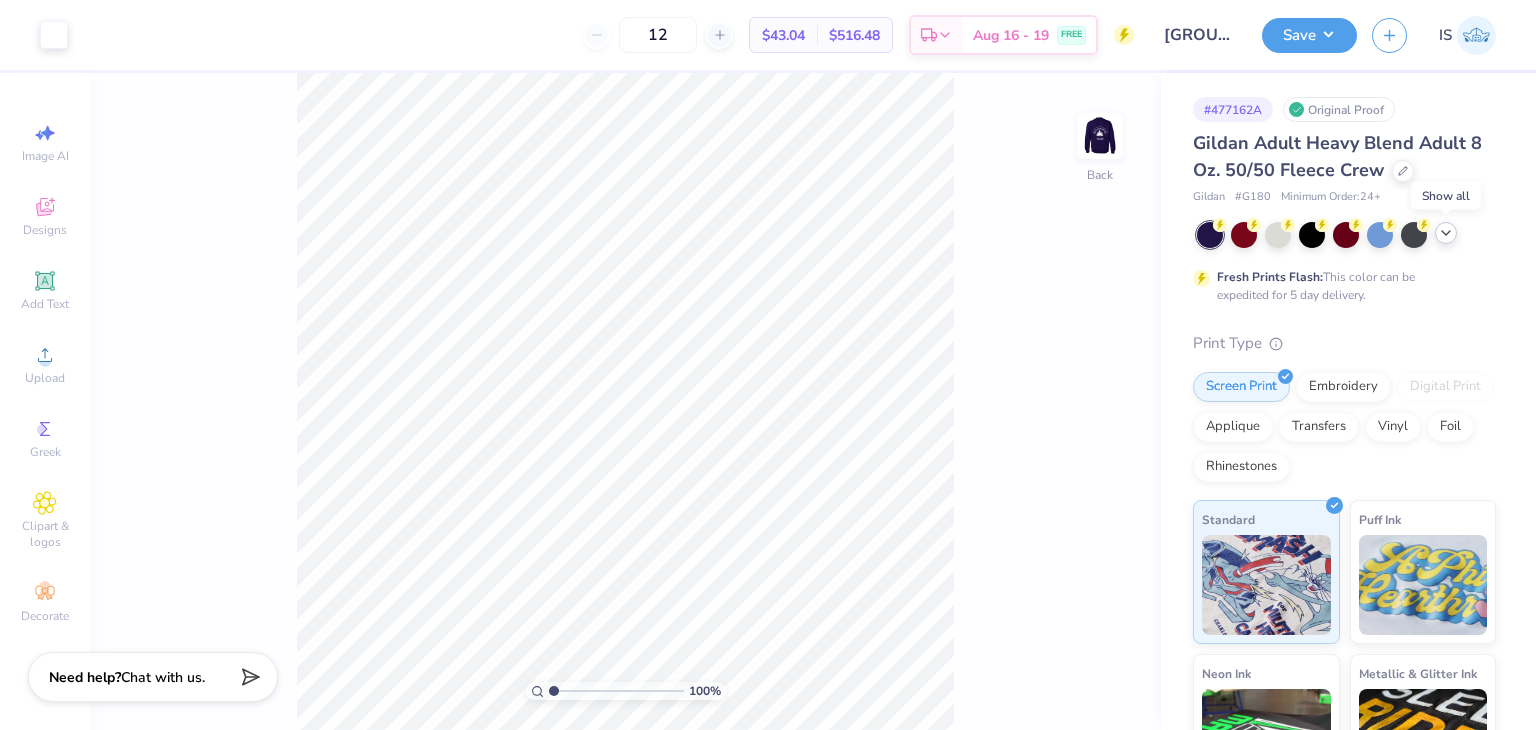 click 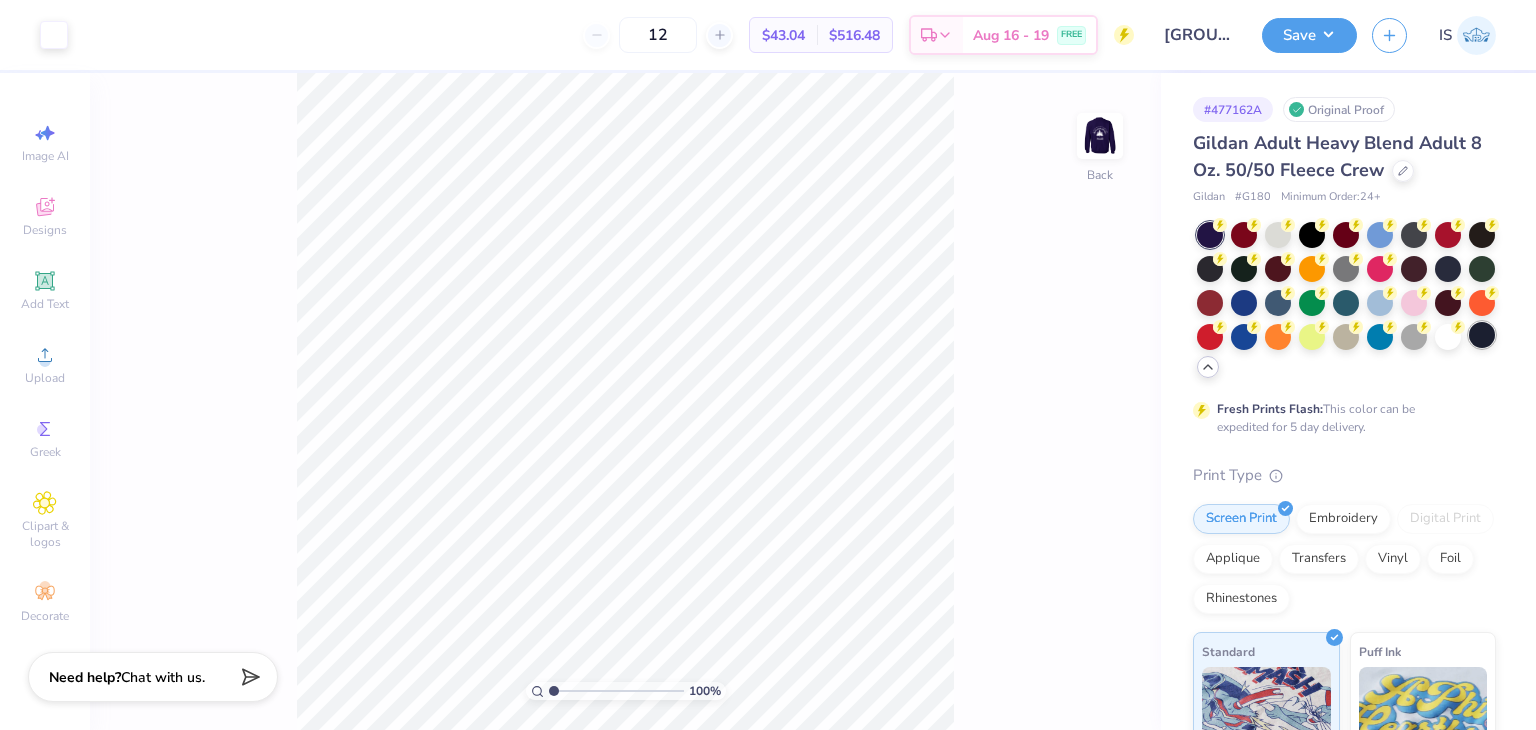 click at bounding box center (1482, 335) 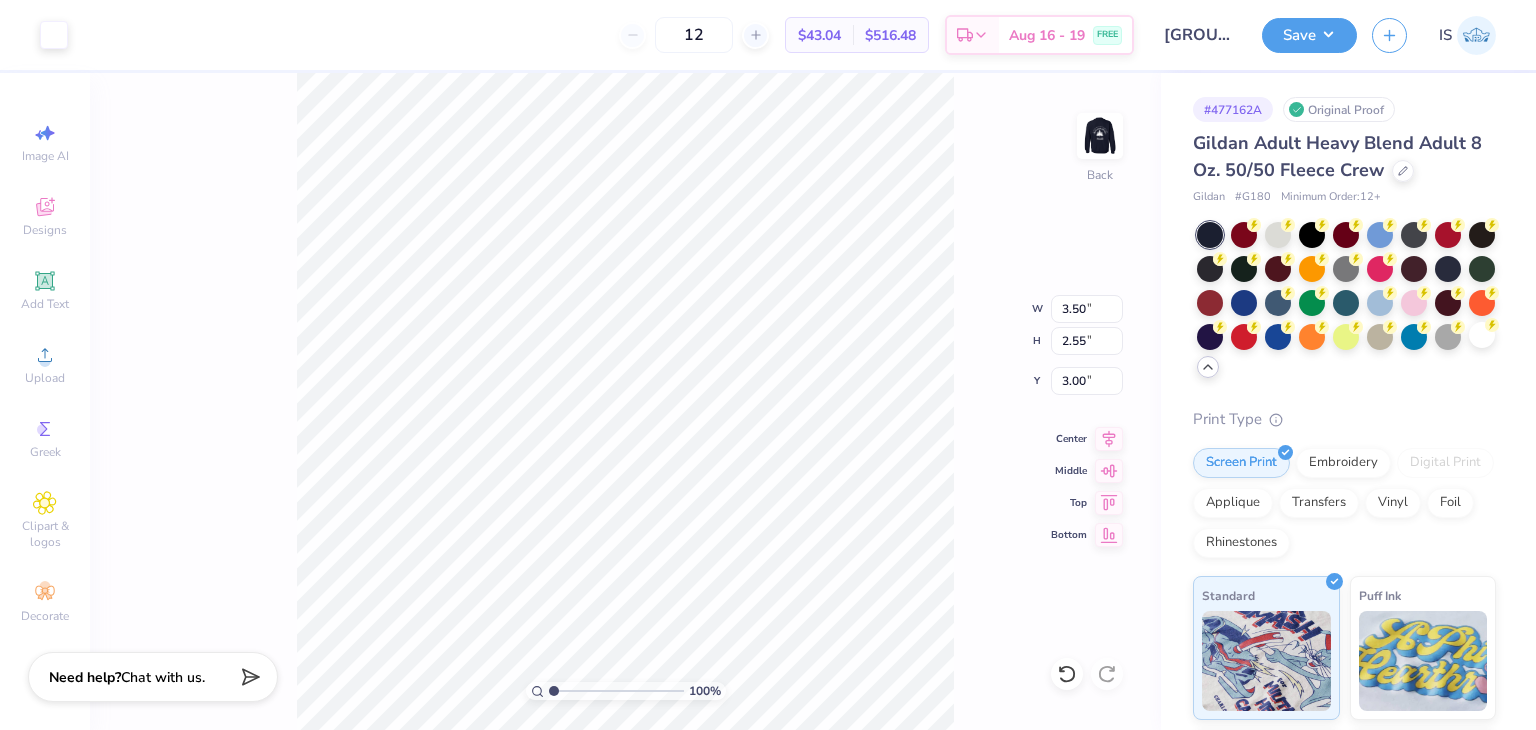 type on "3.00" 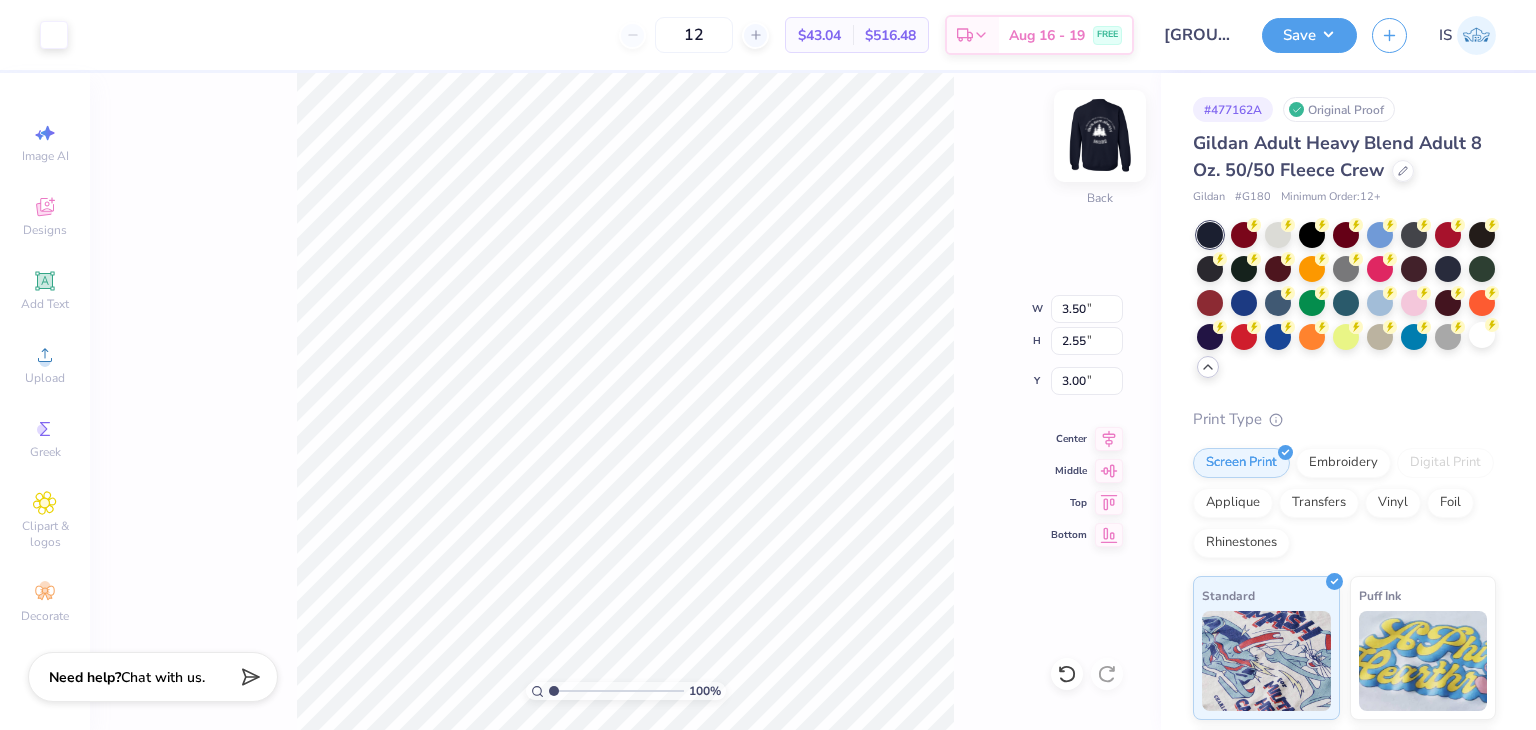 click at bounding box center [1100, 136] 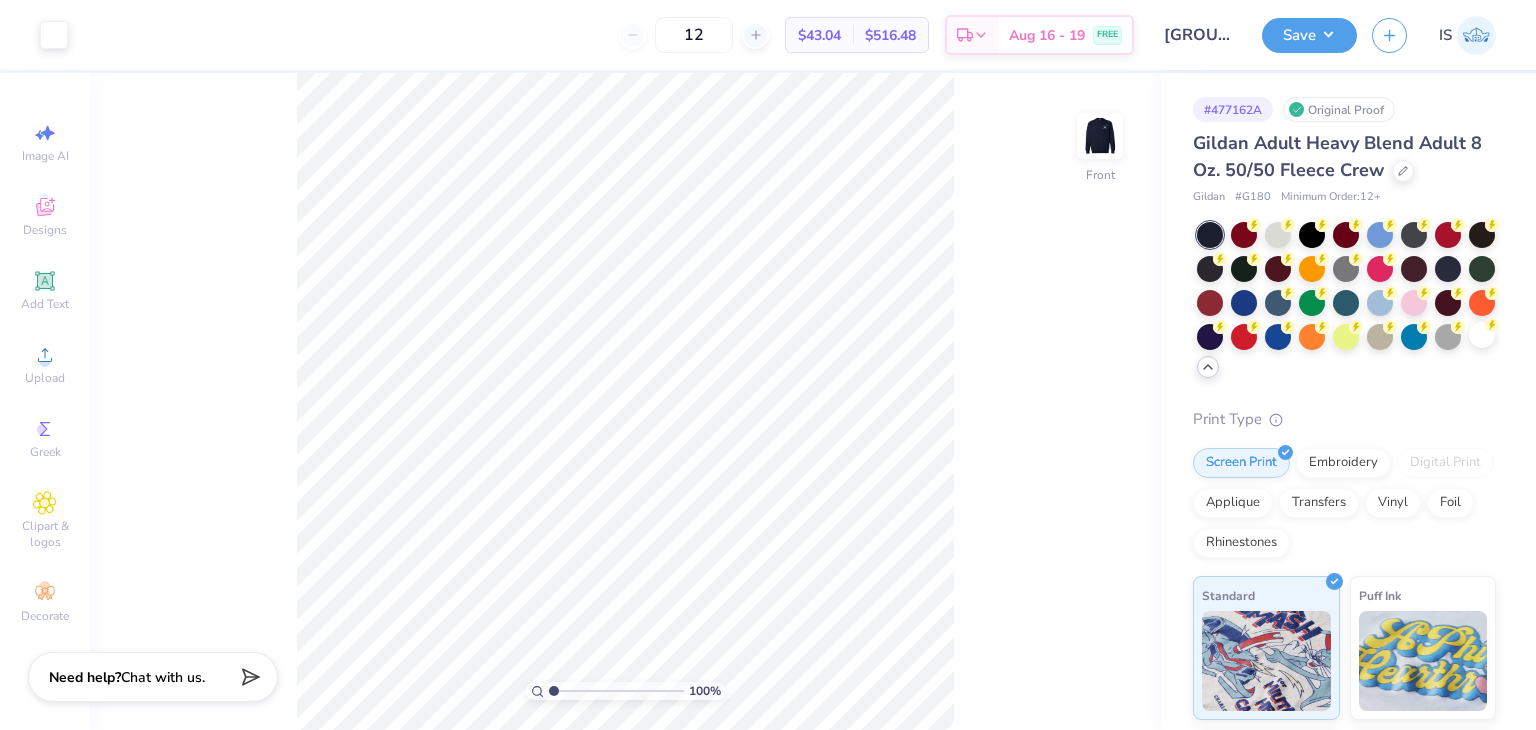 click on "100  % Front" at bounding box center (625, 401) 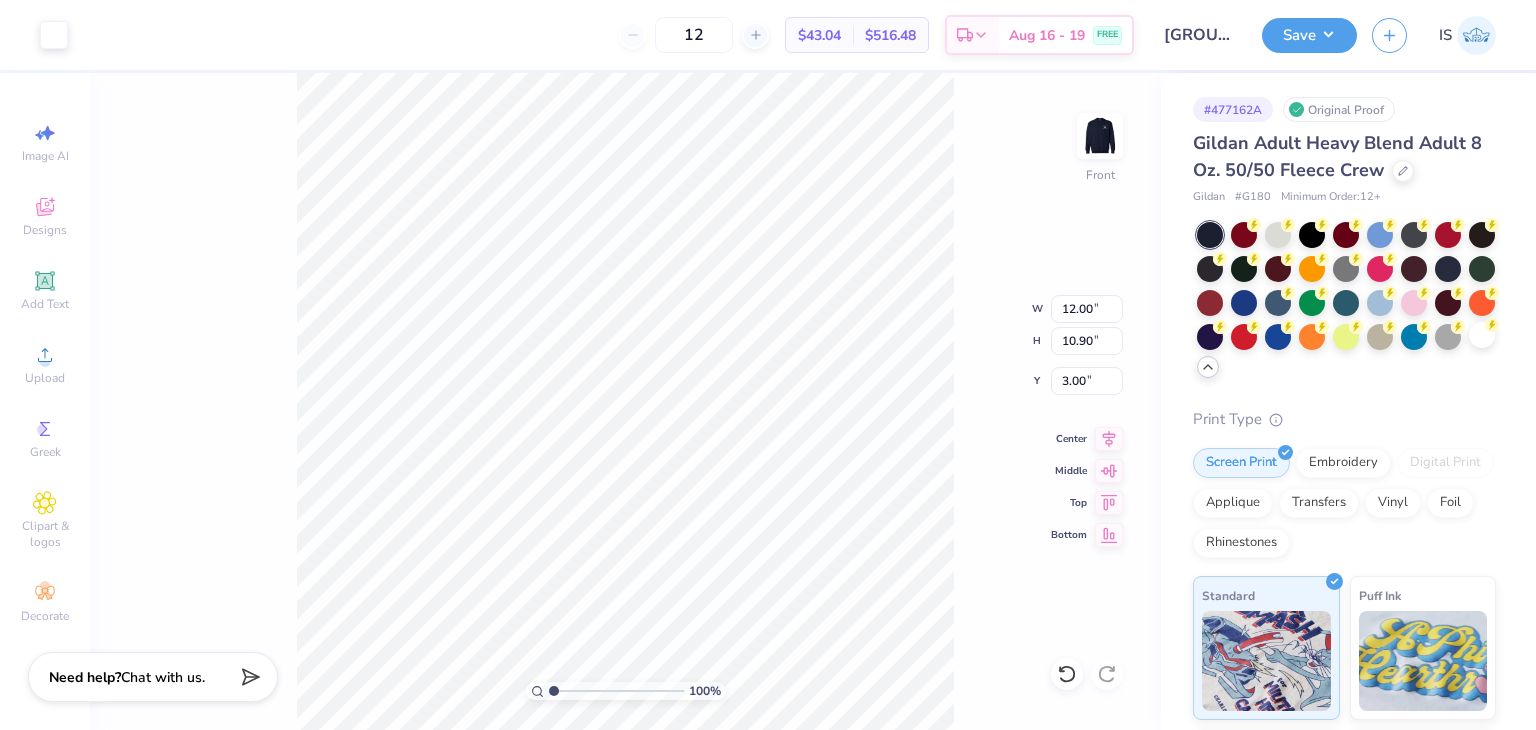 type on "3.00" 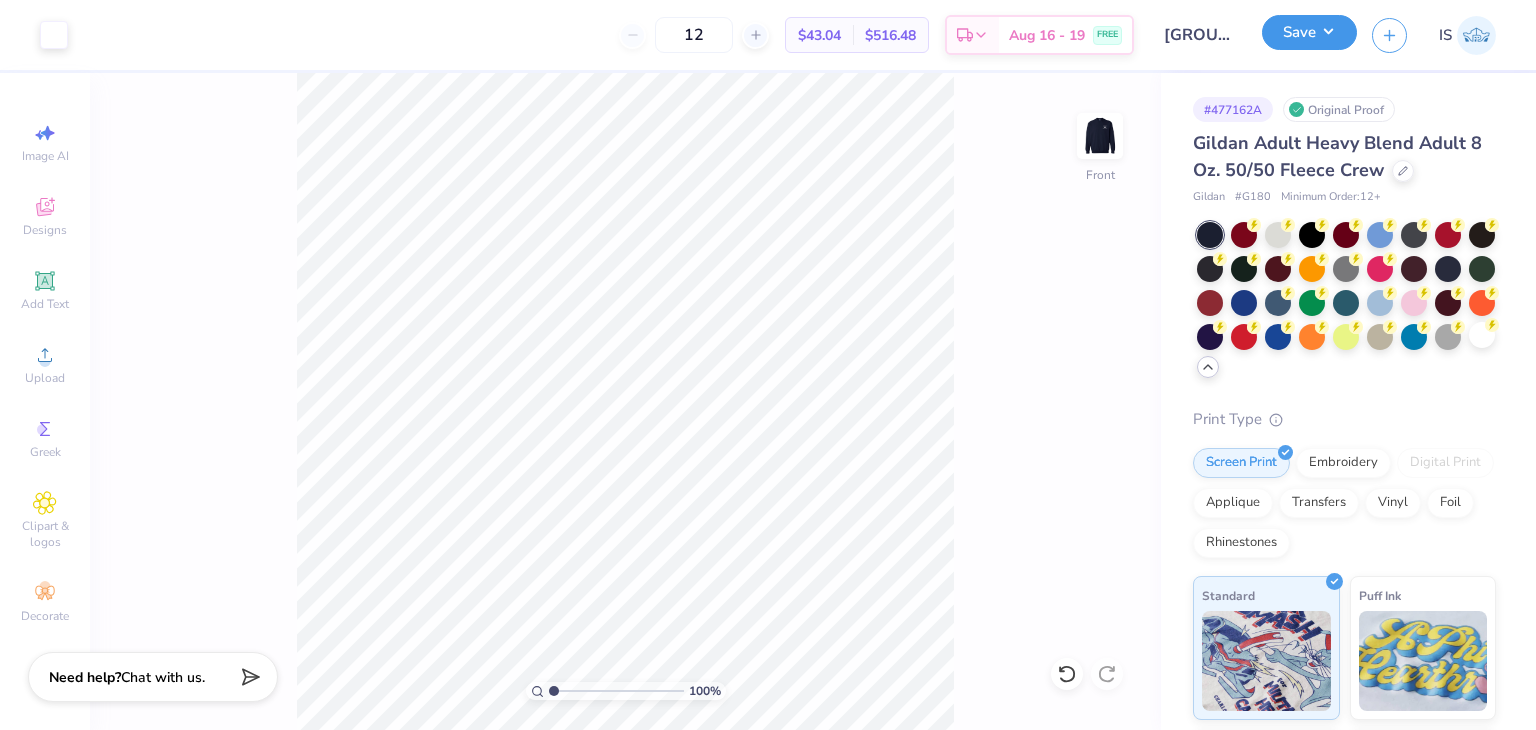 click on "Save" at bounding box center [1309, 32] 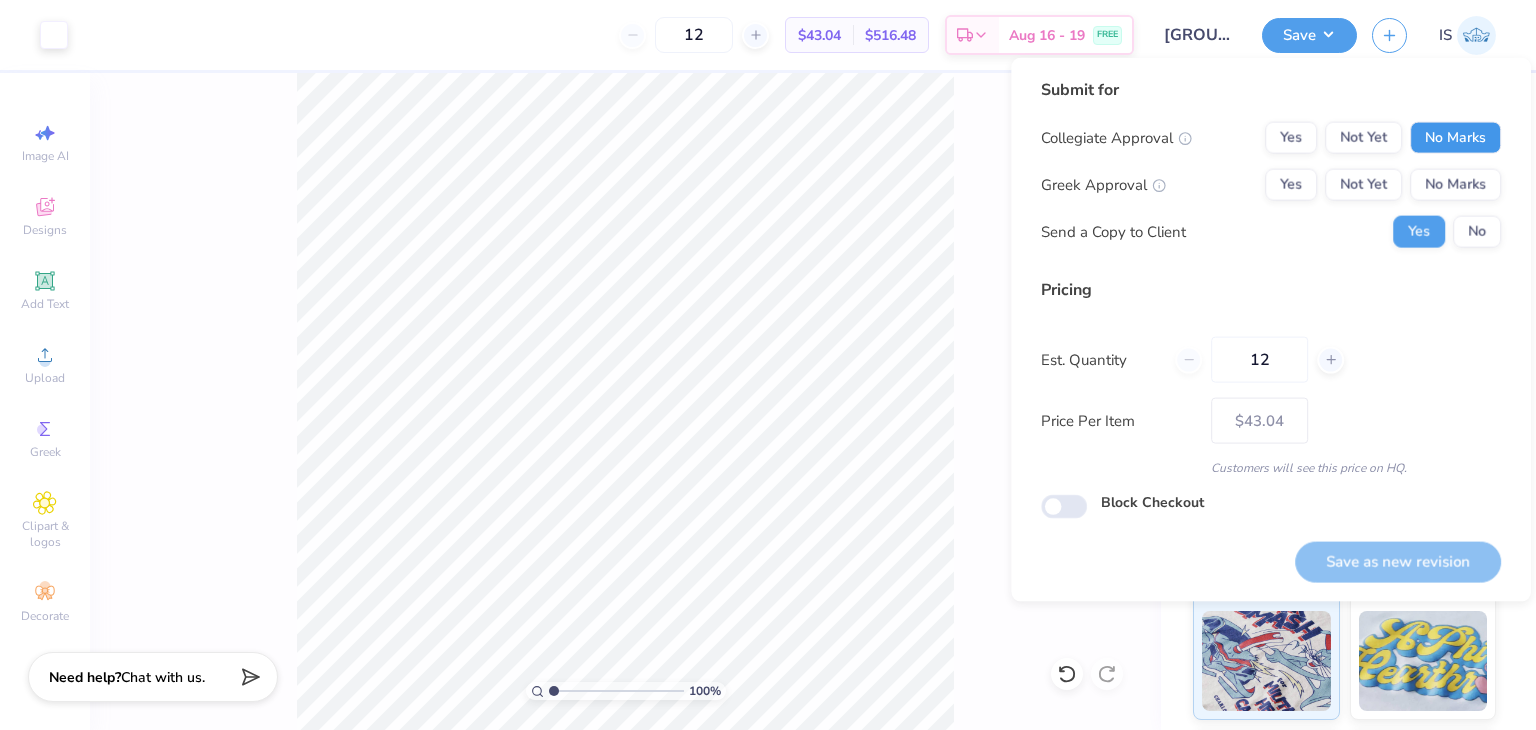 click on "No Marks" at bounding box center (1455, 138) 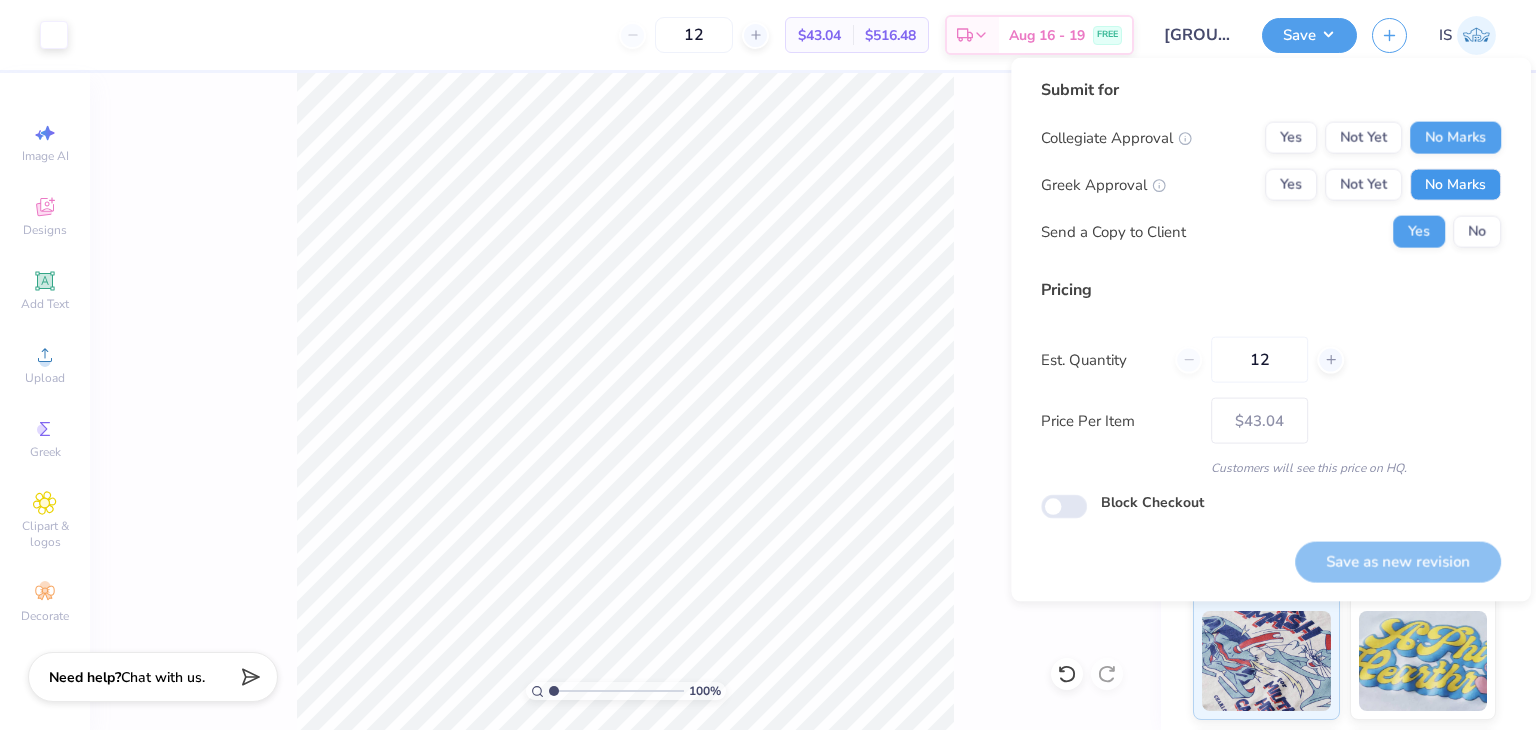 click on "No Marks" at bounding box center (1455, 185) 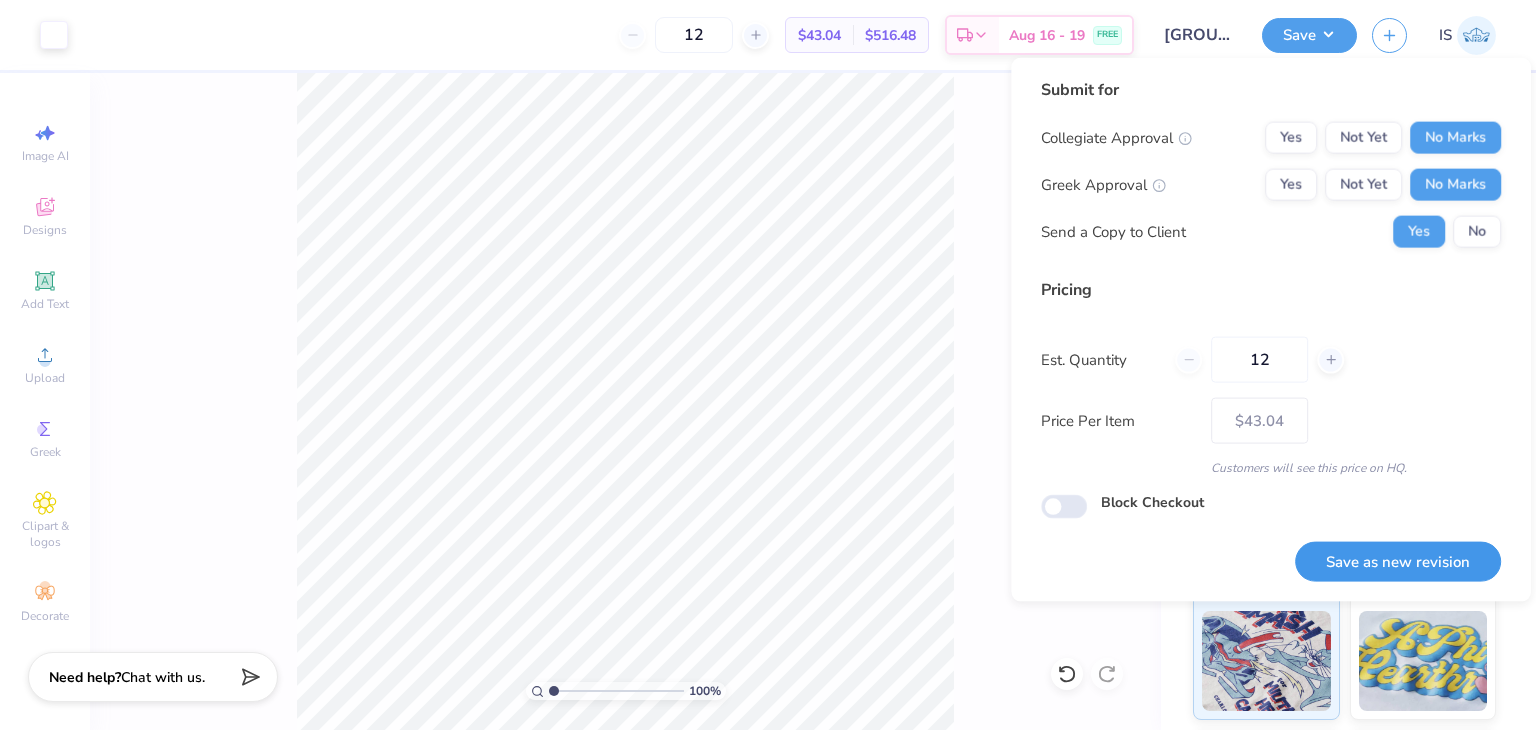 click on "Save as new revision" at bounding box center (1398, 561) 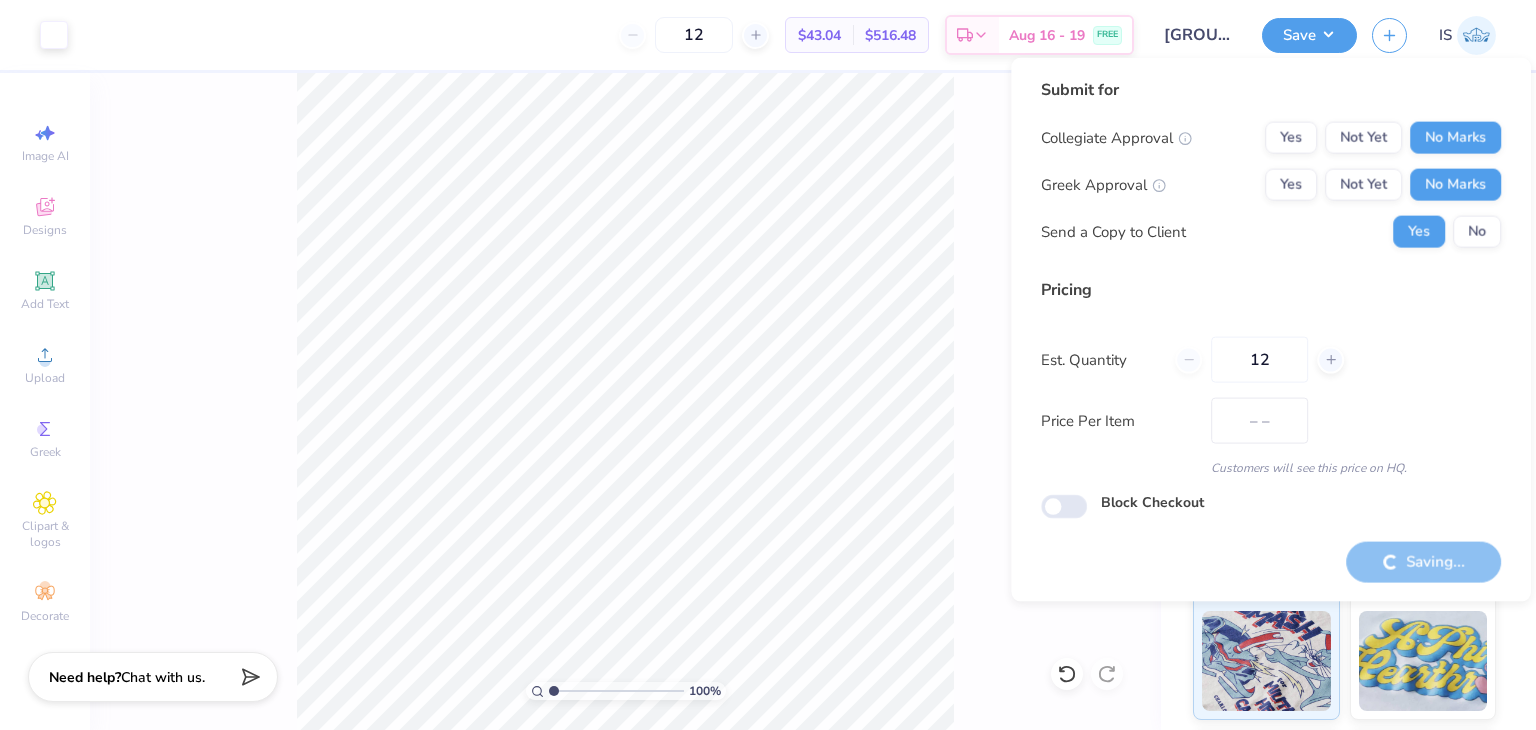 type on "$43.04" 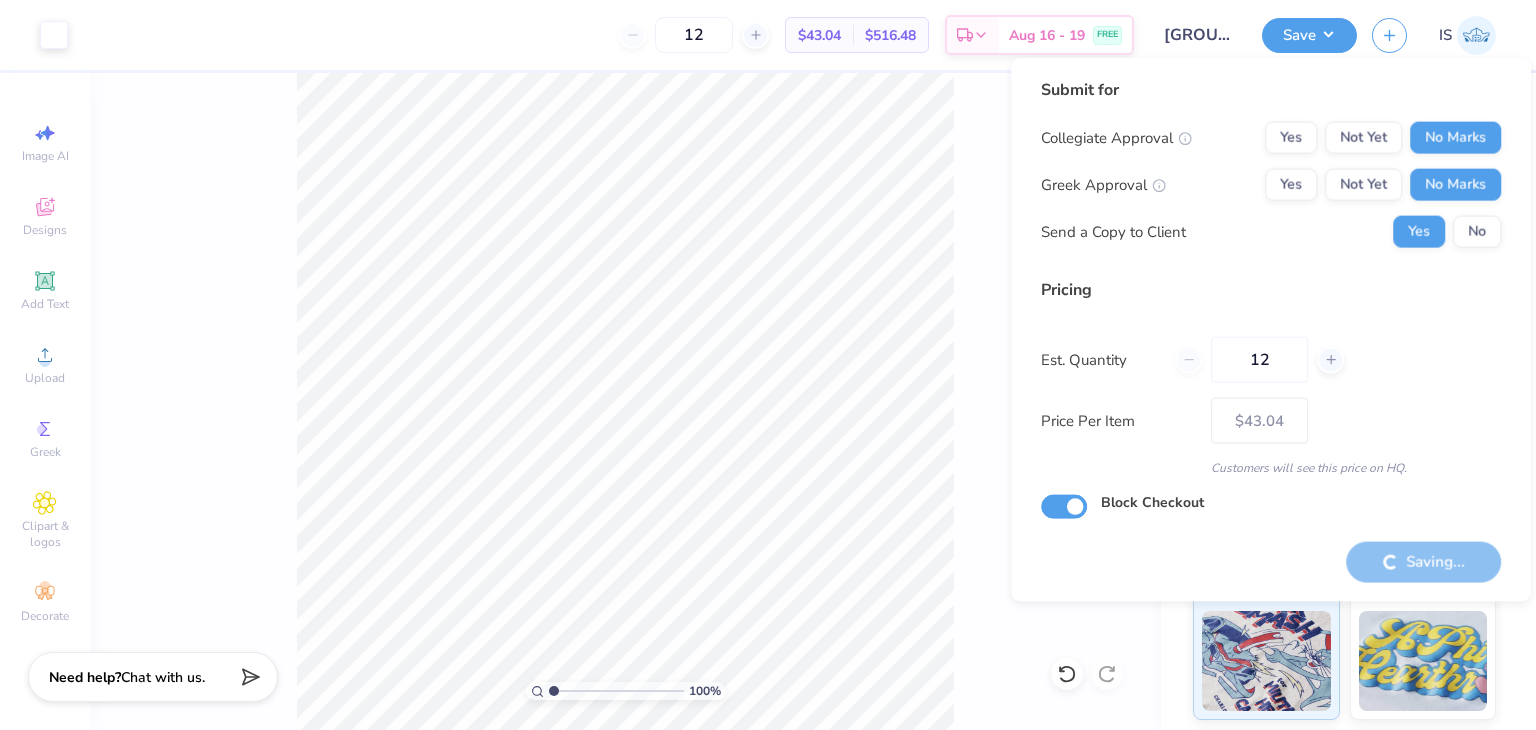 checkbox on "true" 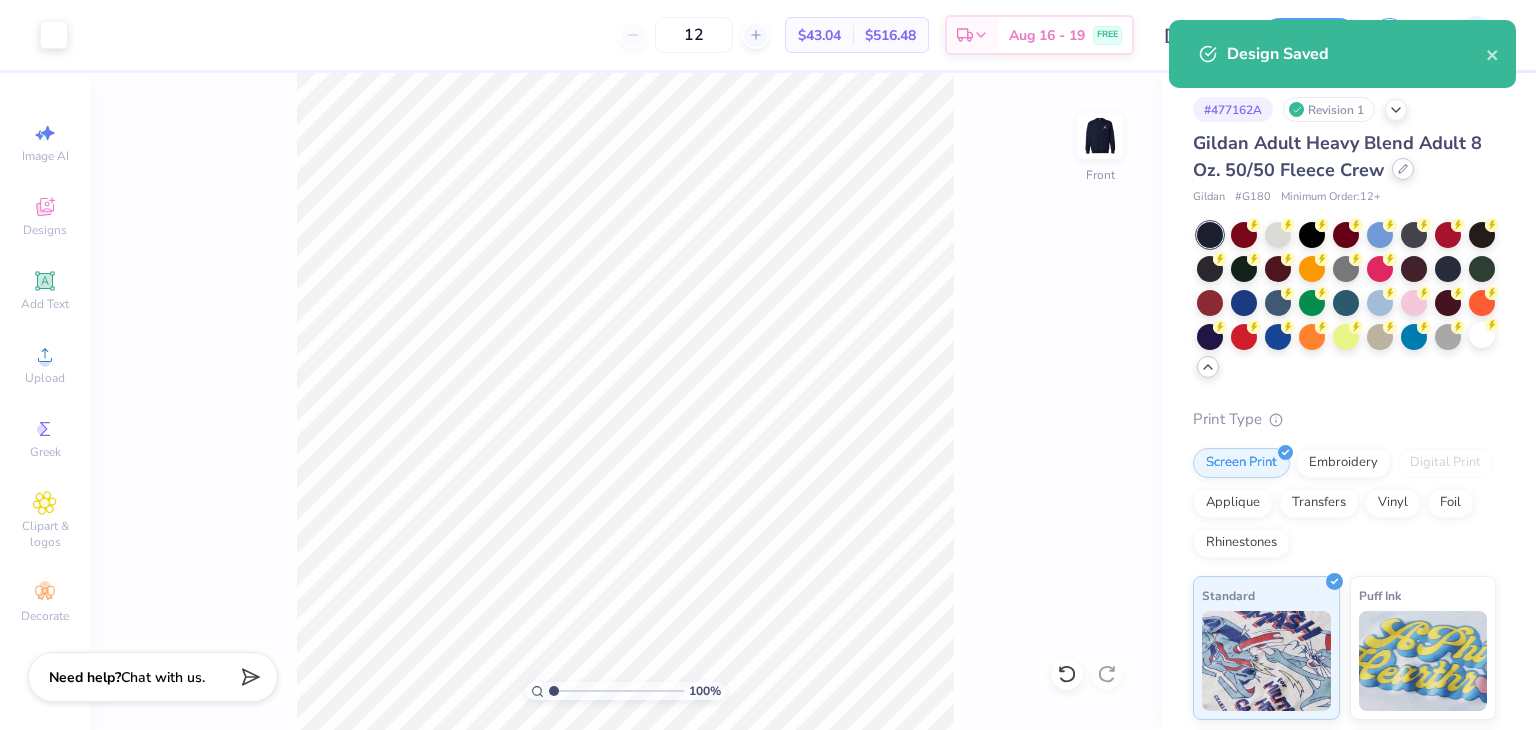 click at bounding box center [1403, 169] 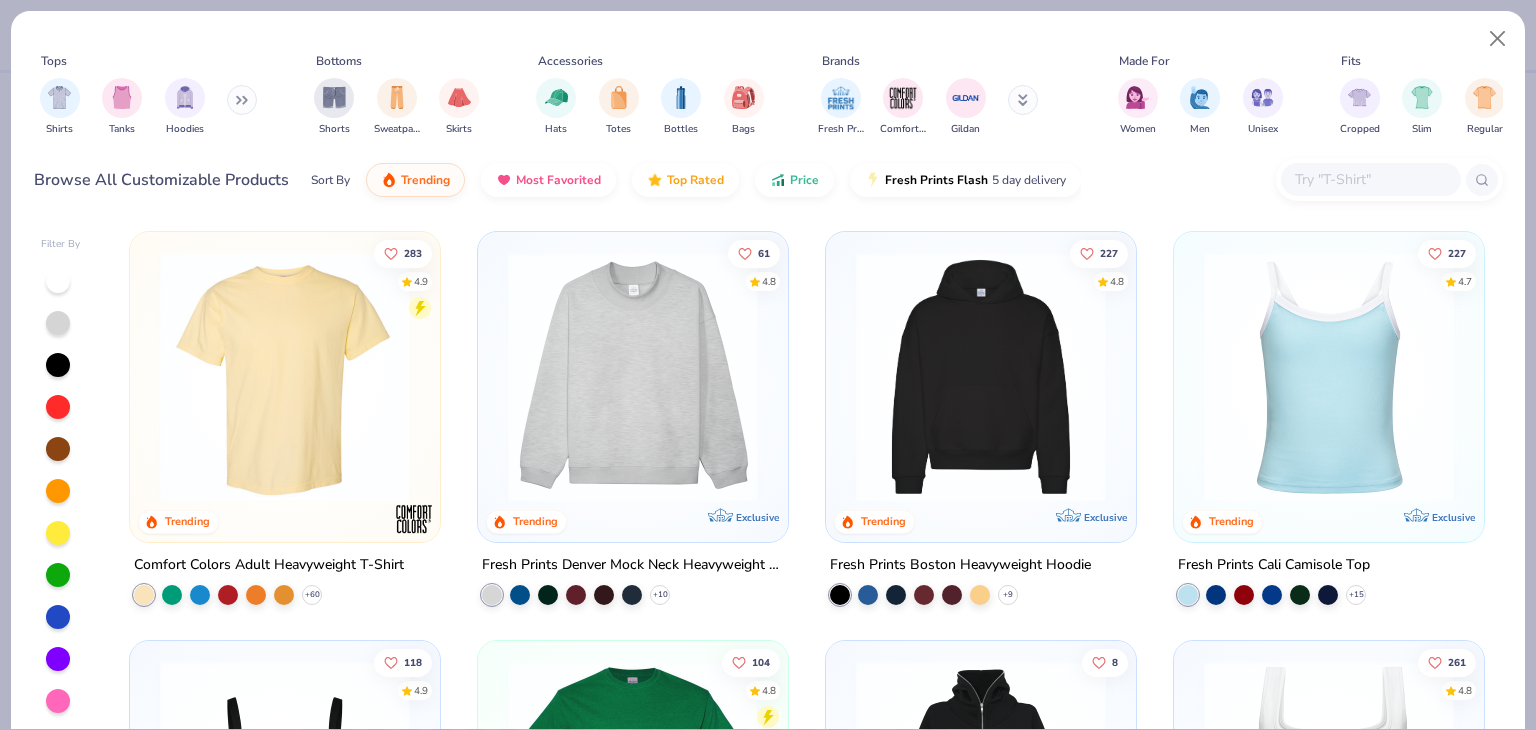 click at bounding box center (1370, 179) 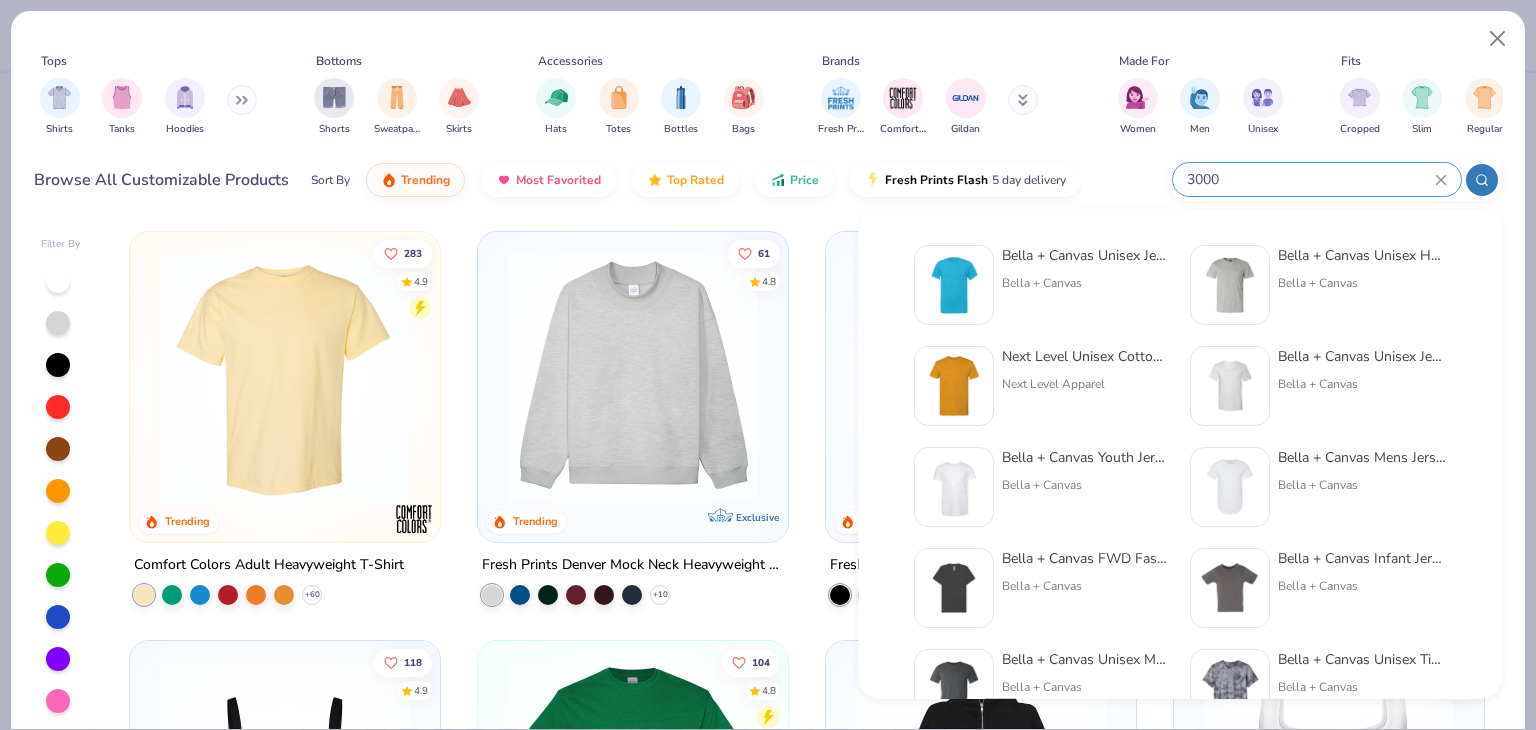 scroll, scrollTop: 0, scrollLeft: 0, axis: both 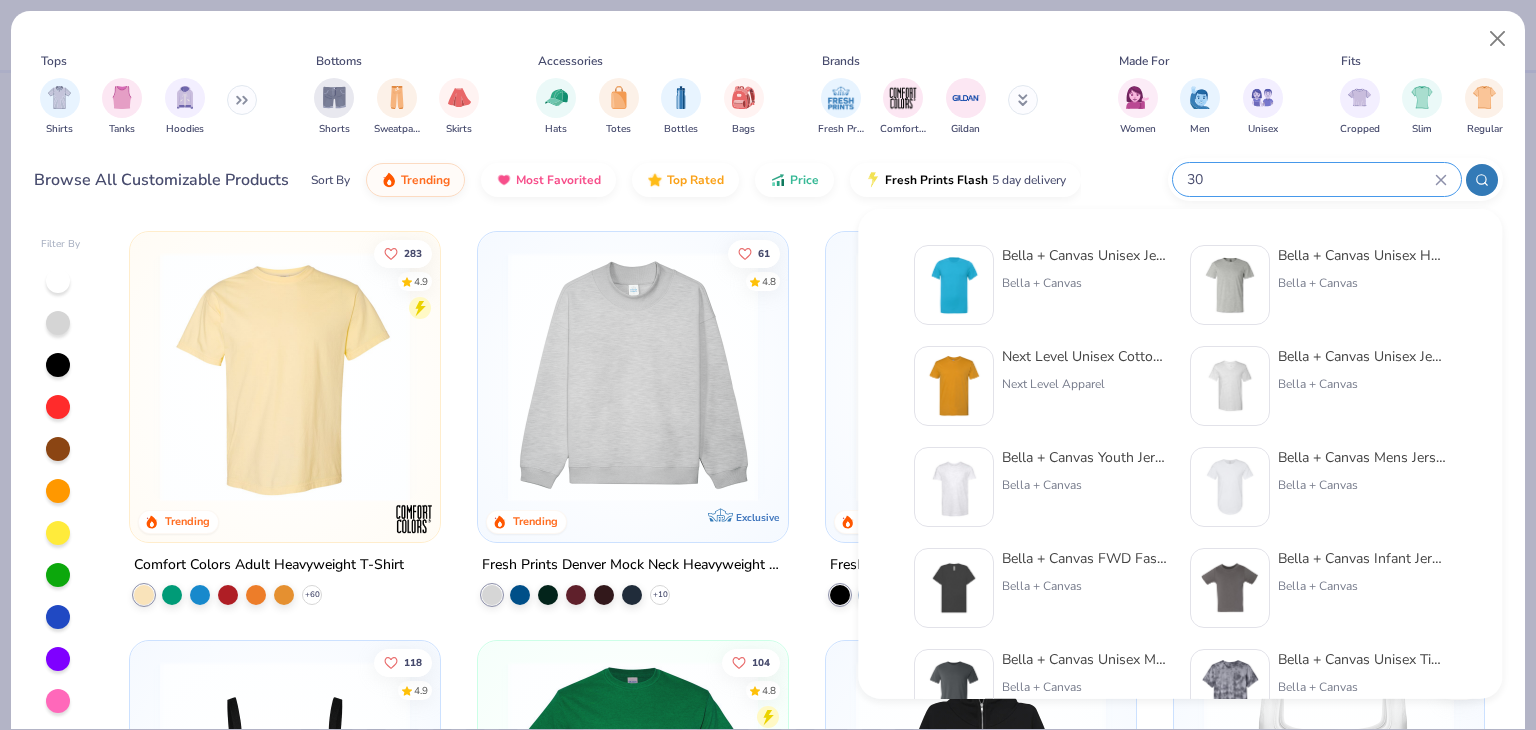 type on "3" 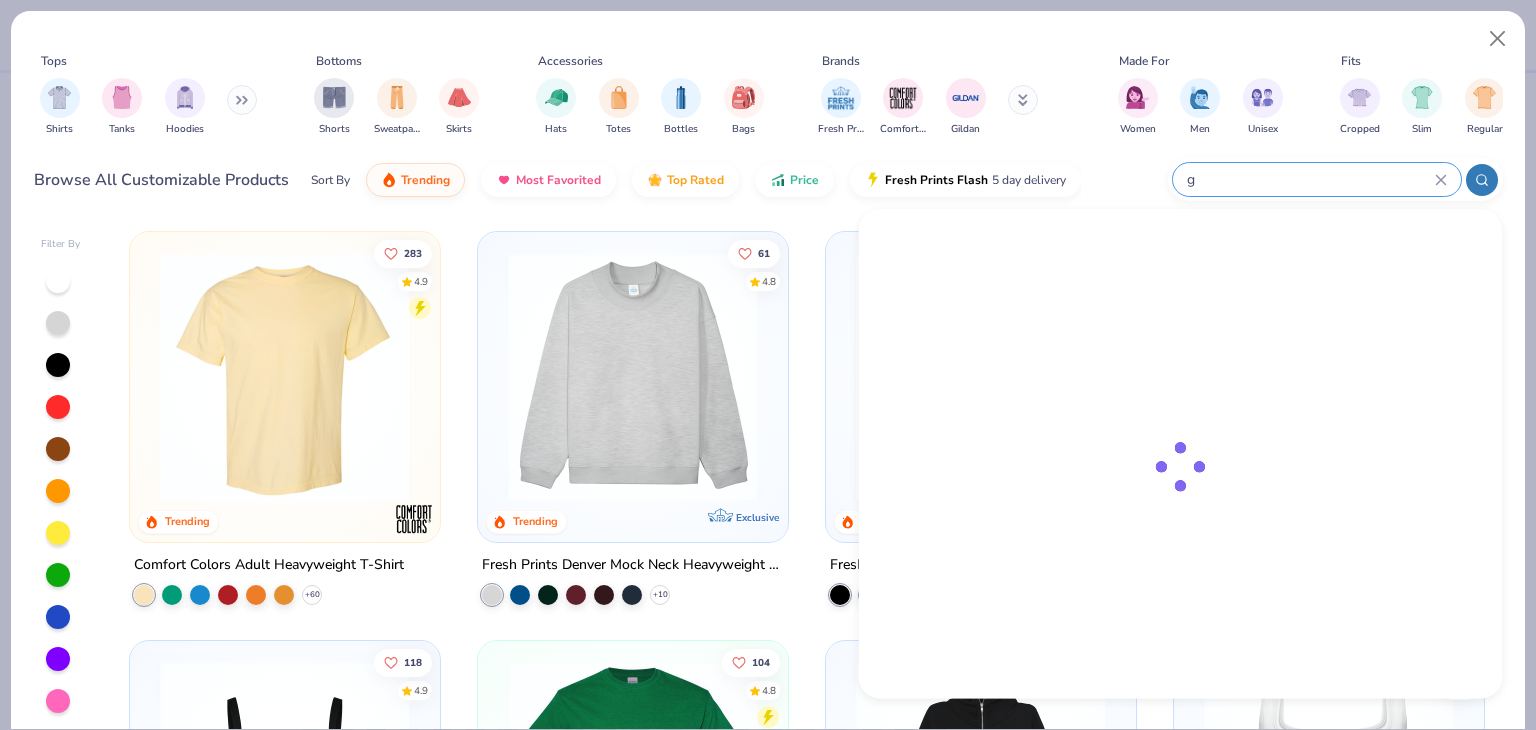 scroll, scrollTop: 0, scrollLeft: 0, axis: both 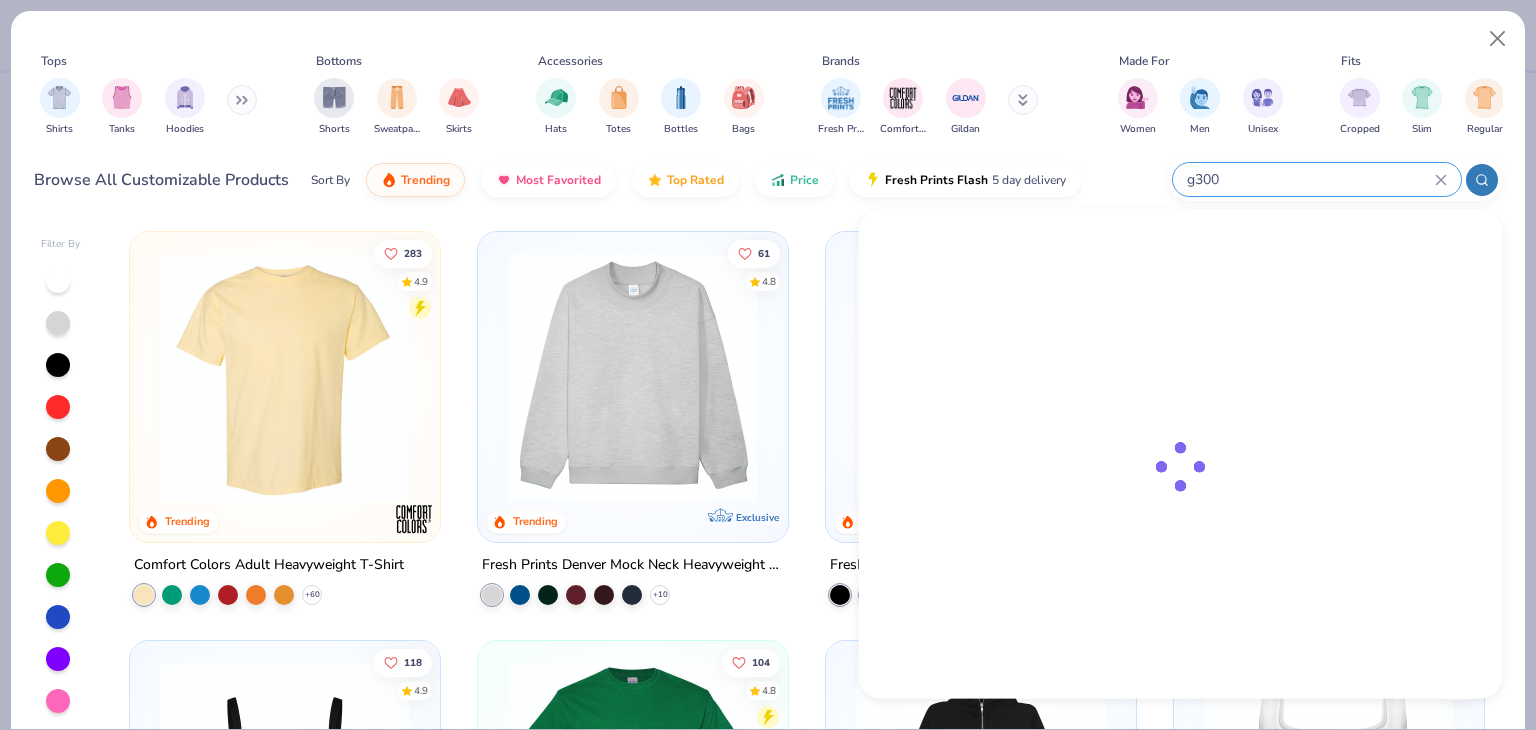 type on "g3000" 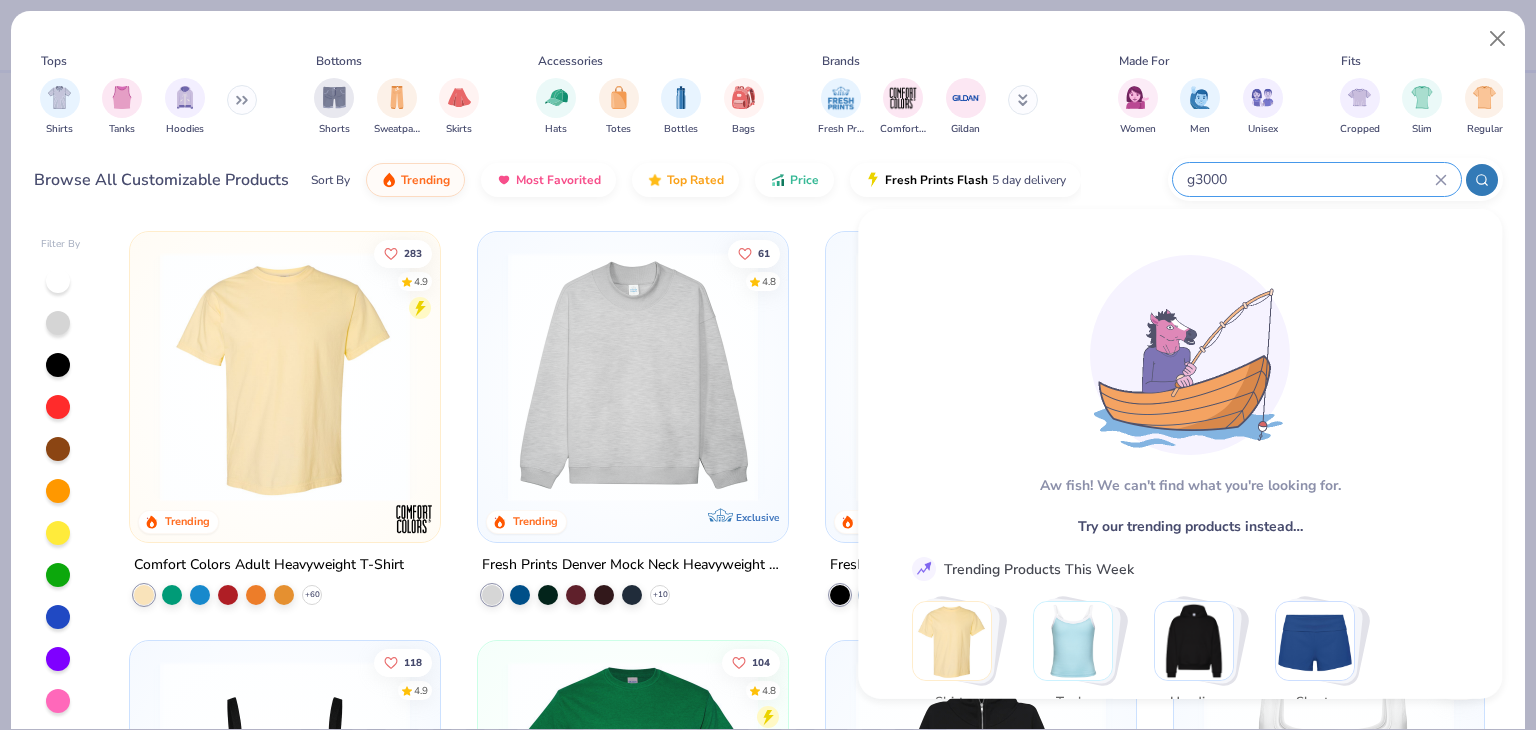 drag, startPoint x: 1244, startPoint y: 181, endPoint x: 1124, endPoint y: 185, distance: 120.06665 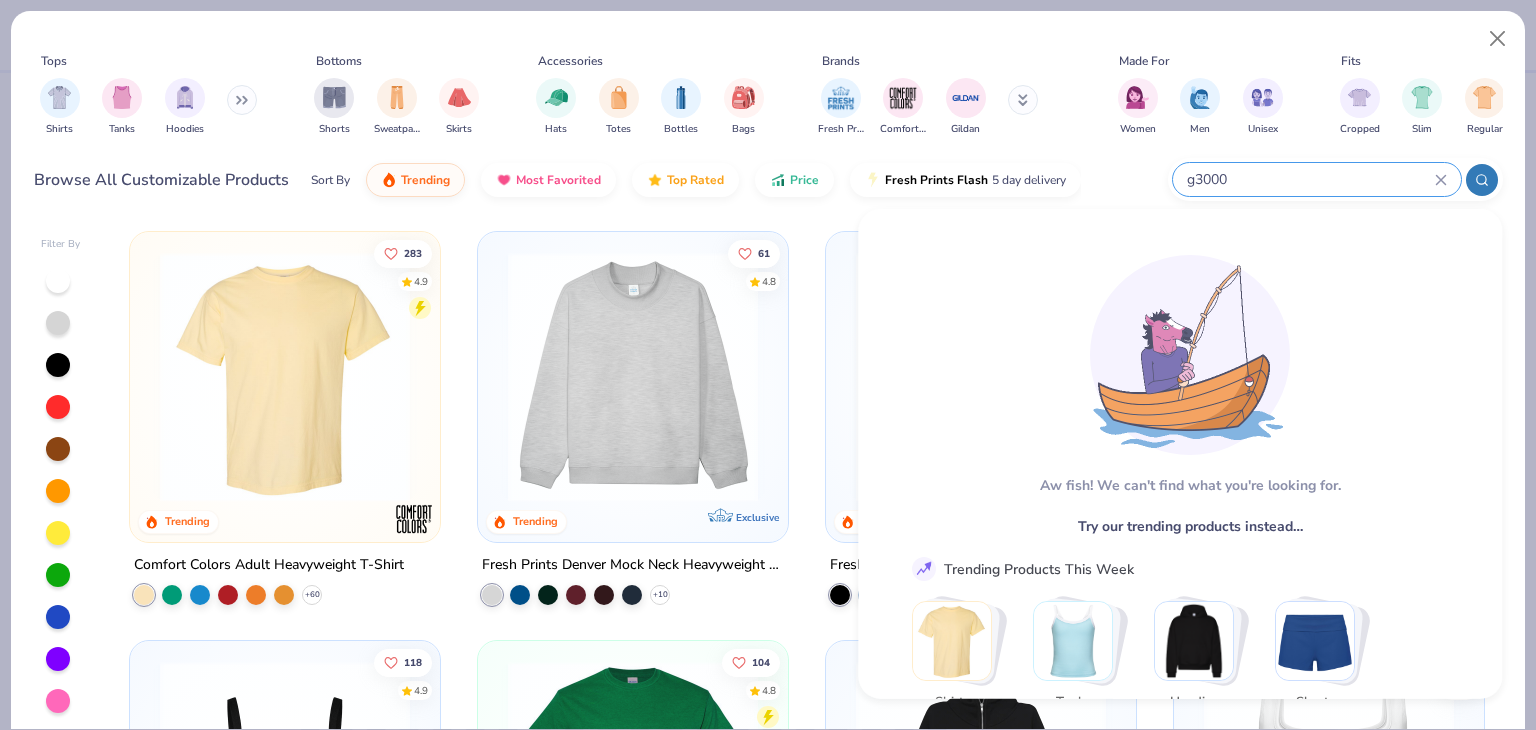 click on "Browse All Customizable Products Sort By Trending Most Favorited Top Rated Price Fresh Prints Flash 5 day delivery g3000" at bounding box center (768, 180) 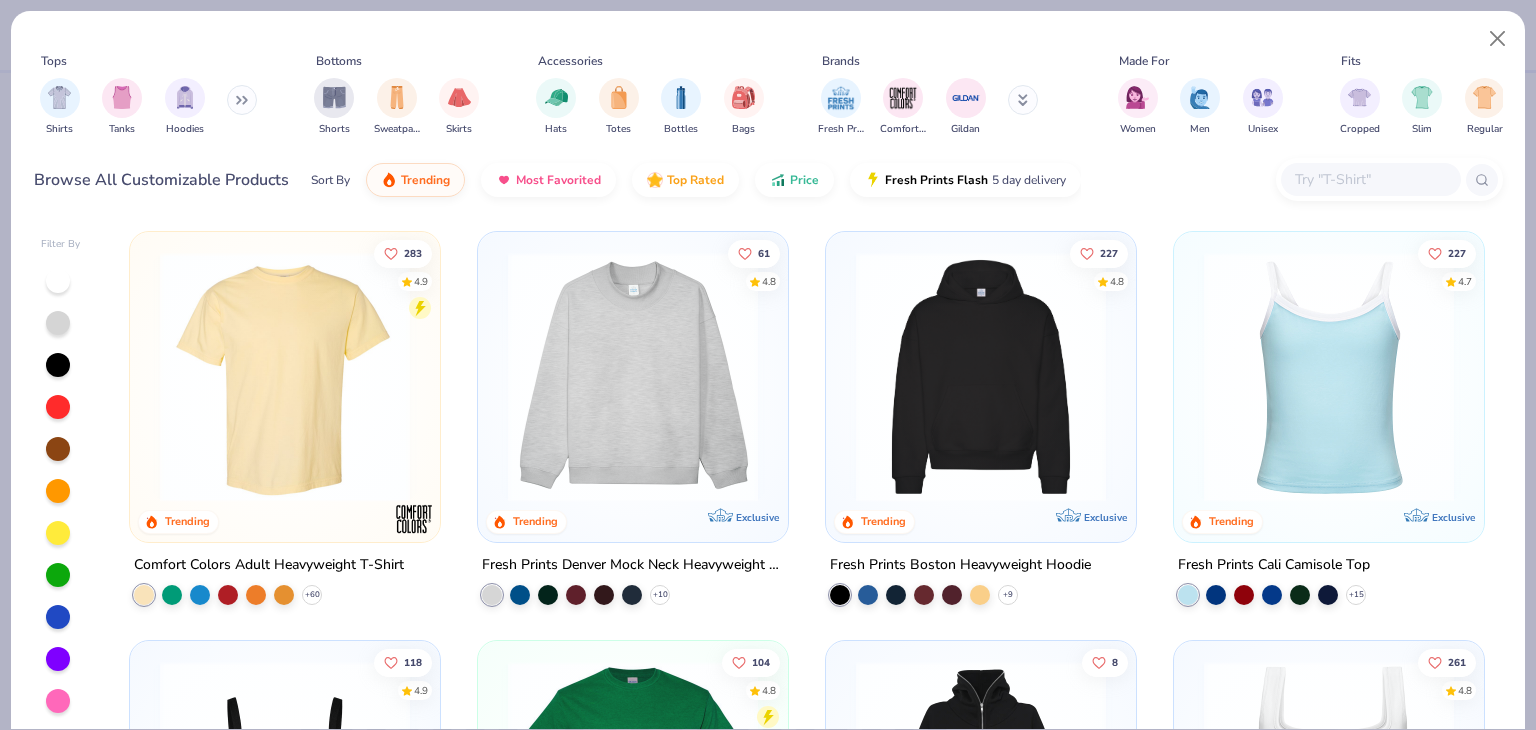 click on "Browse All Customizable Products Sort By Trending Most Favorited Top Rated Price Fresh Prints Flash 5 day delivery" at bounding box center [768, 180] 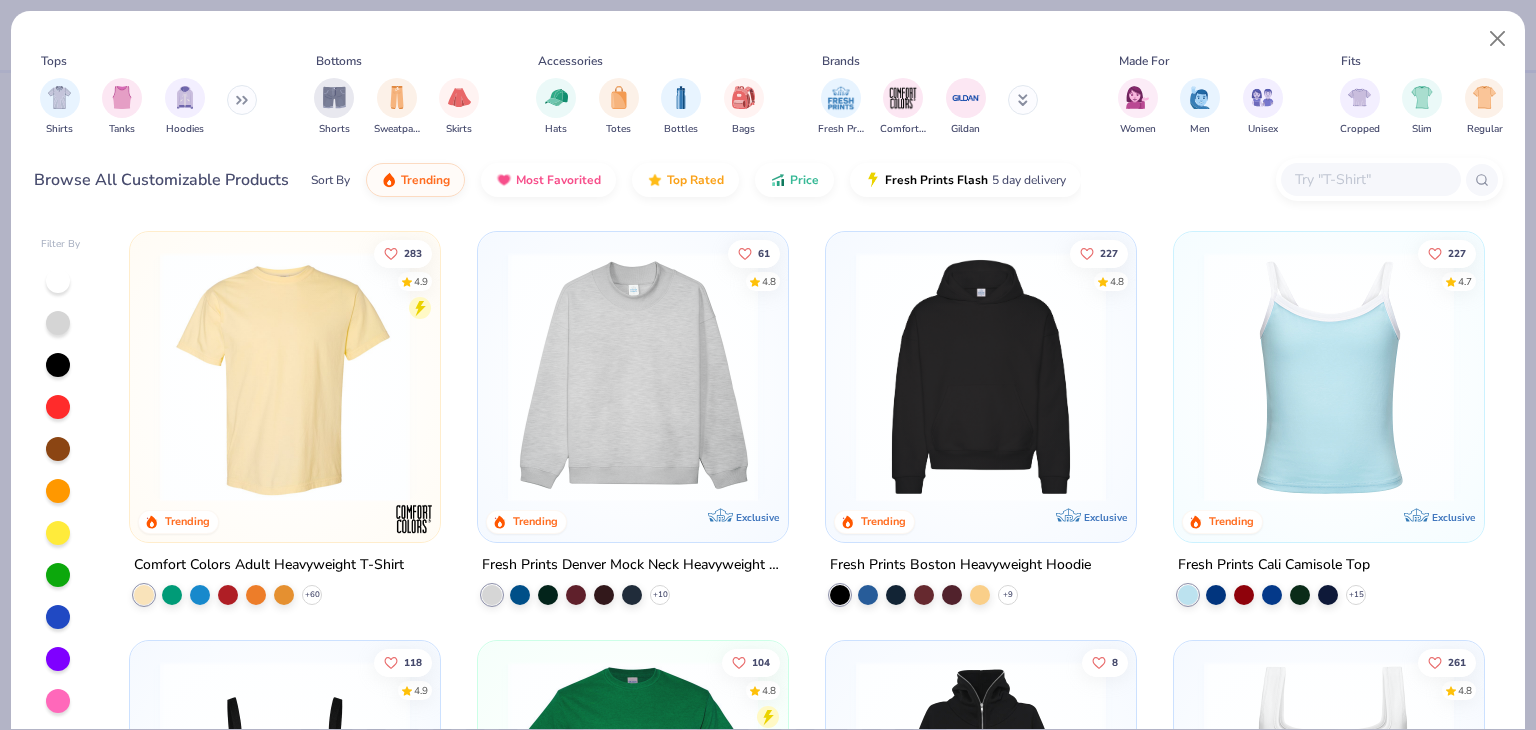 click at bounding box center [1370, 179] 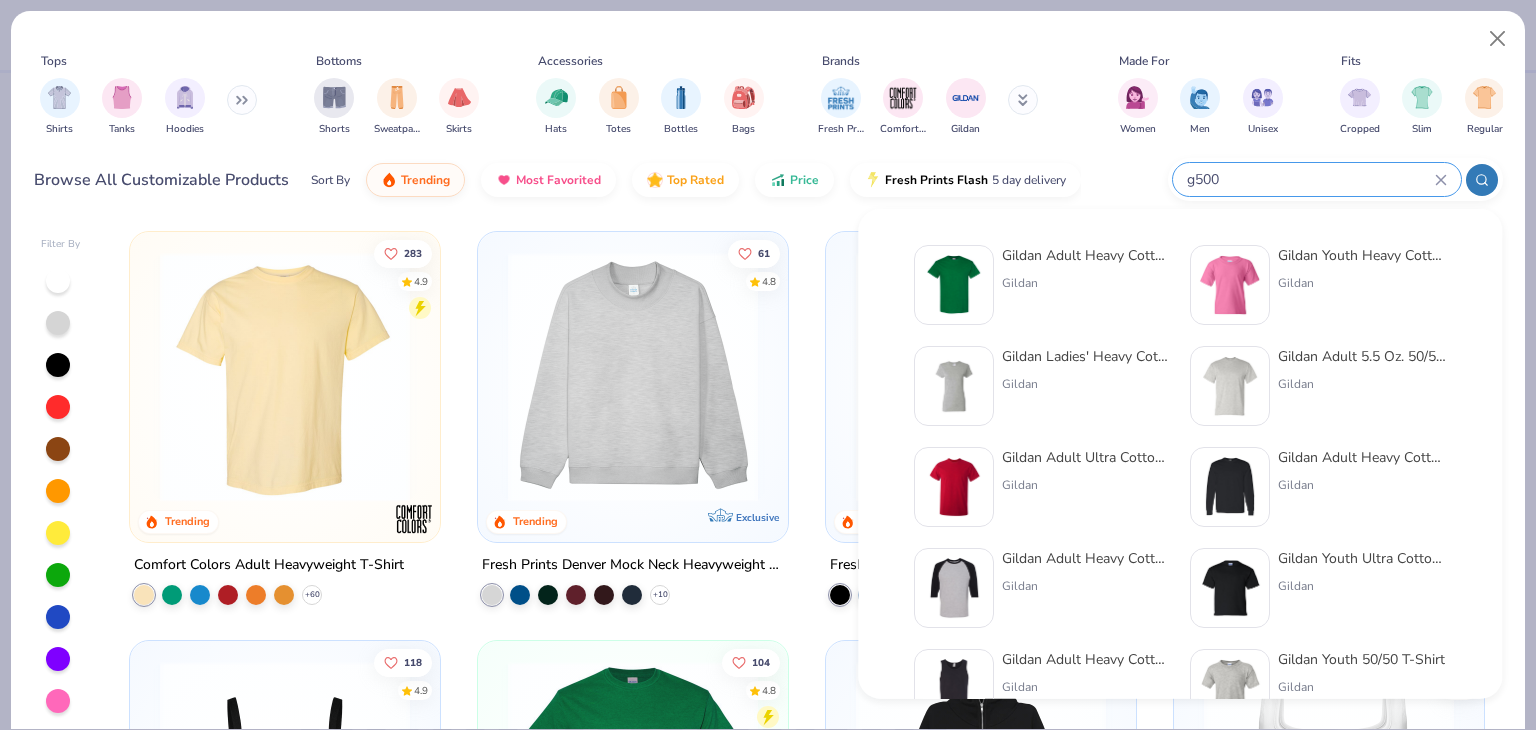 type on "g500" 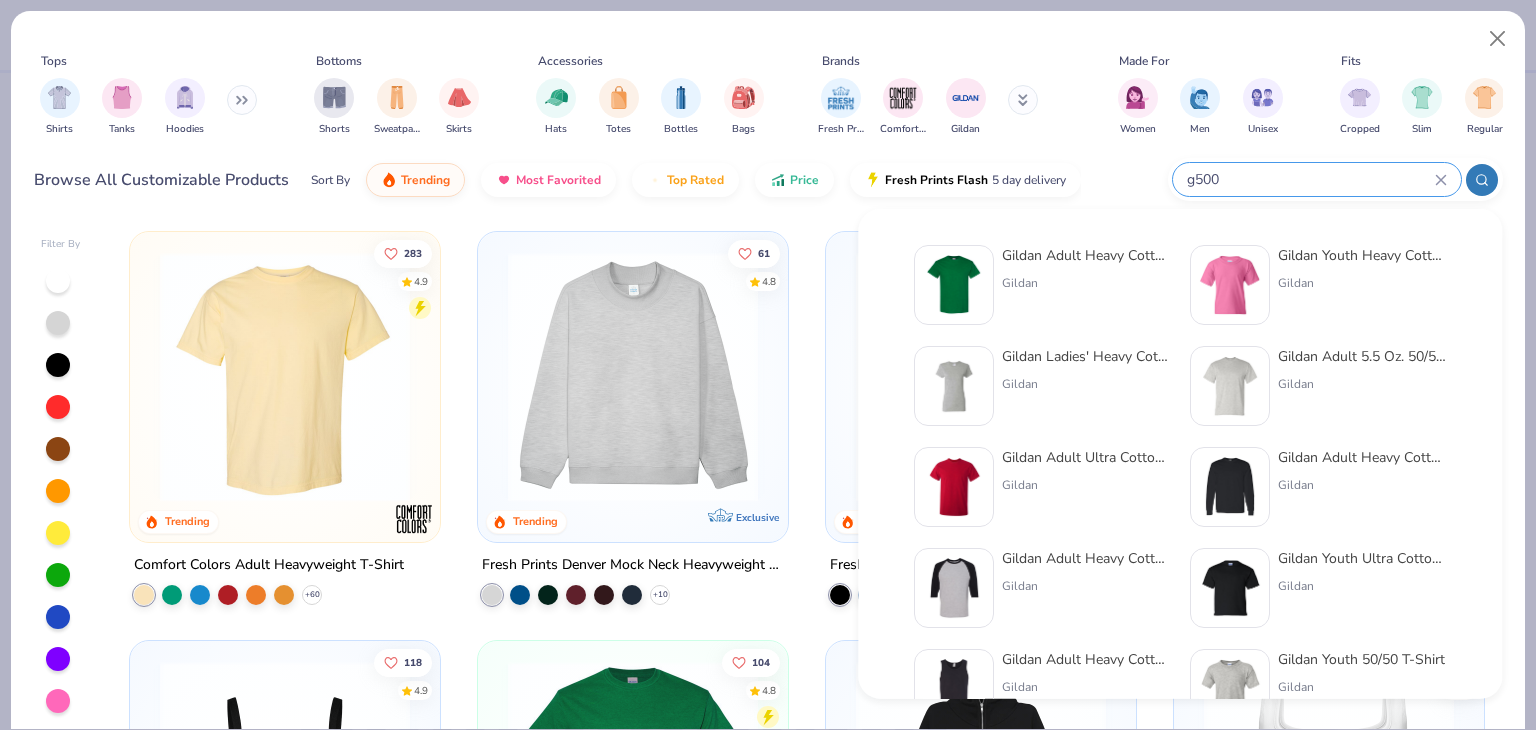 click on "Gildan Adult Heavy Cotton T-Shirt Gildan" at bounding box center [1086, 285] 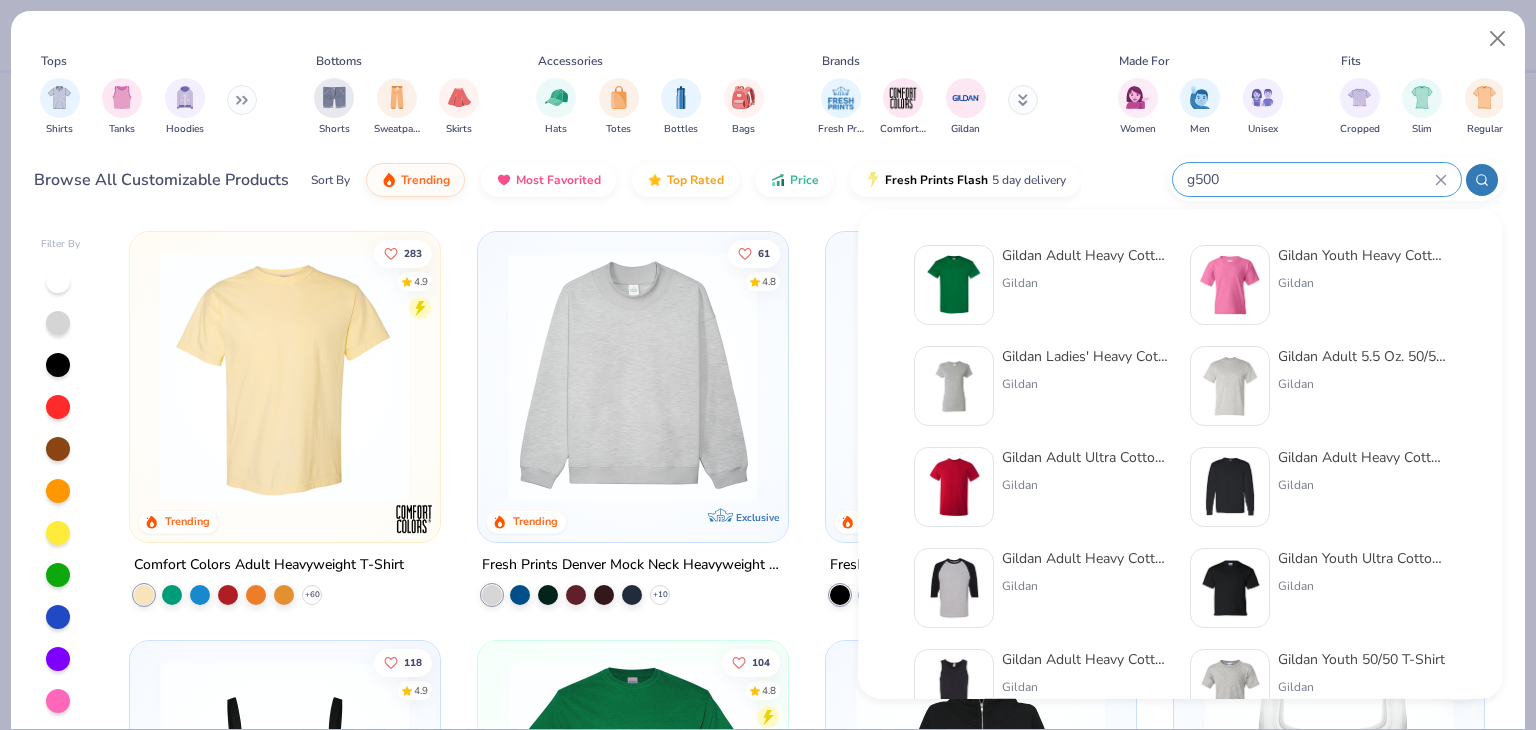 type 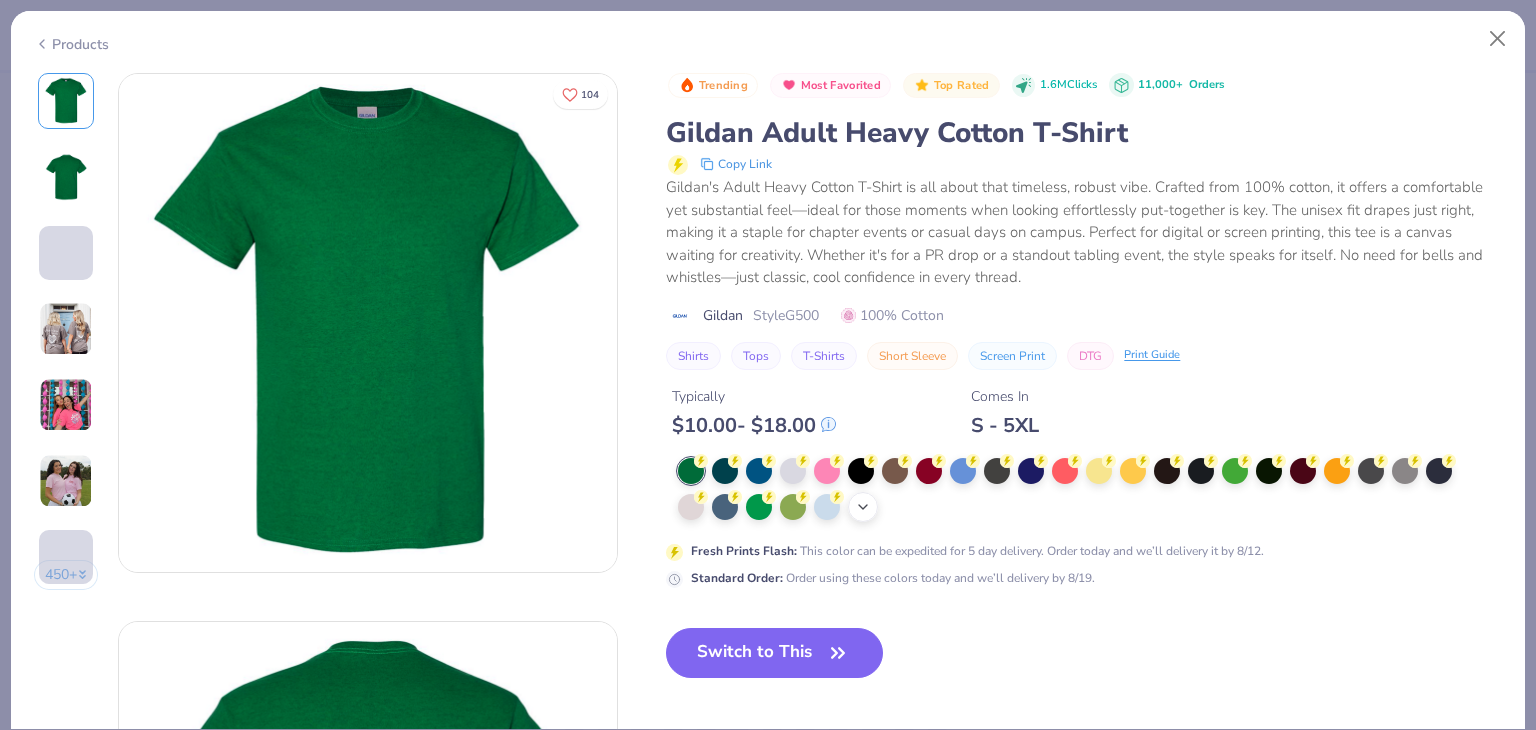 click 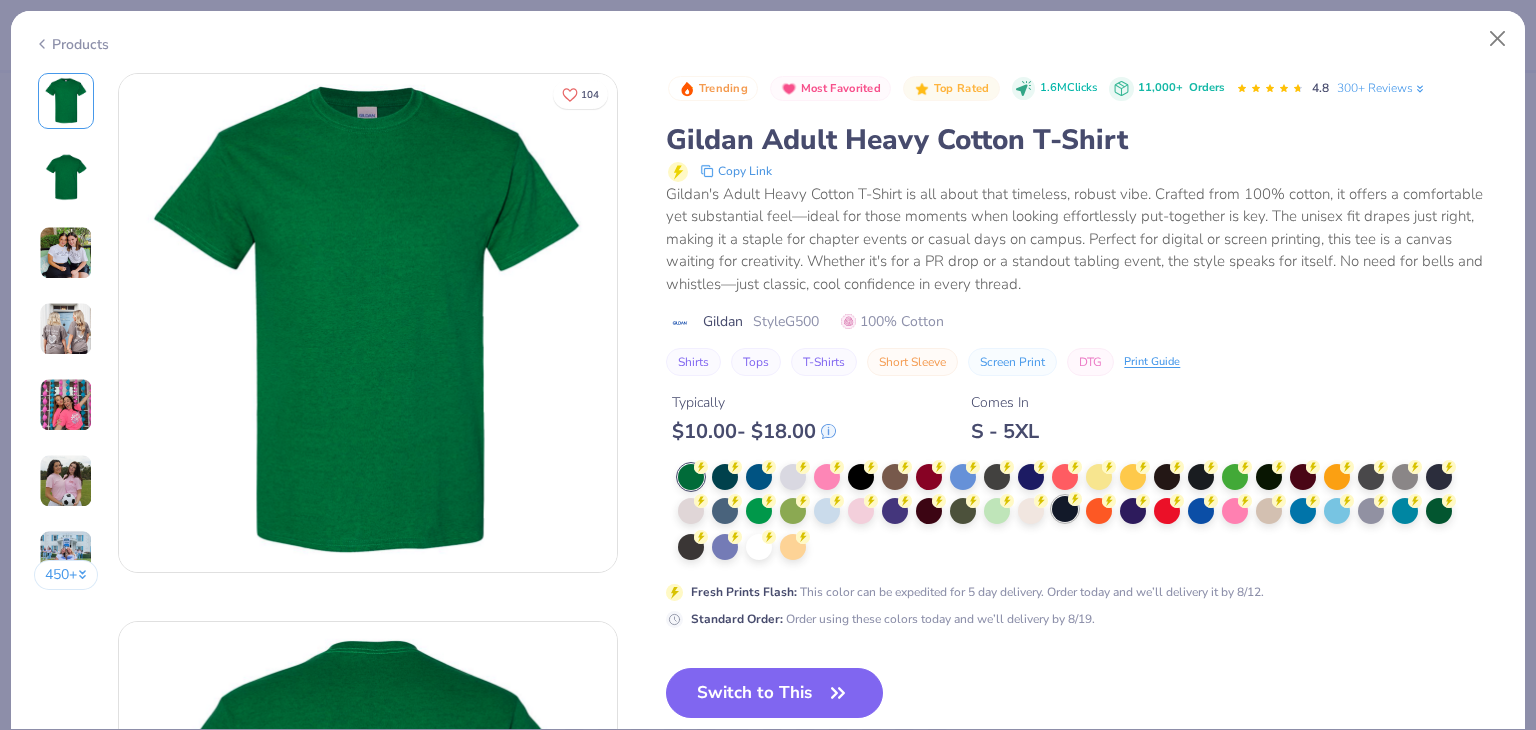 click at bounding box center (1065, 509) 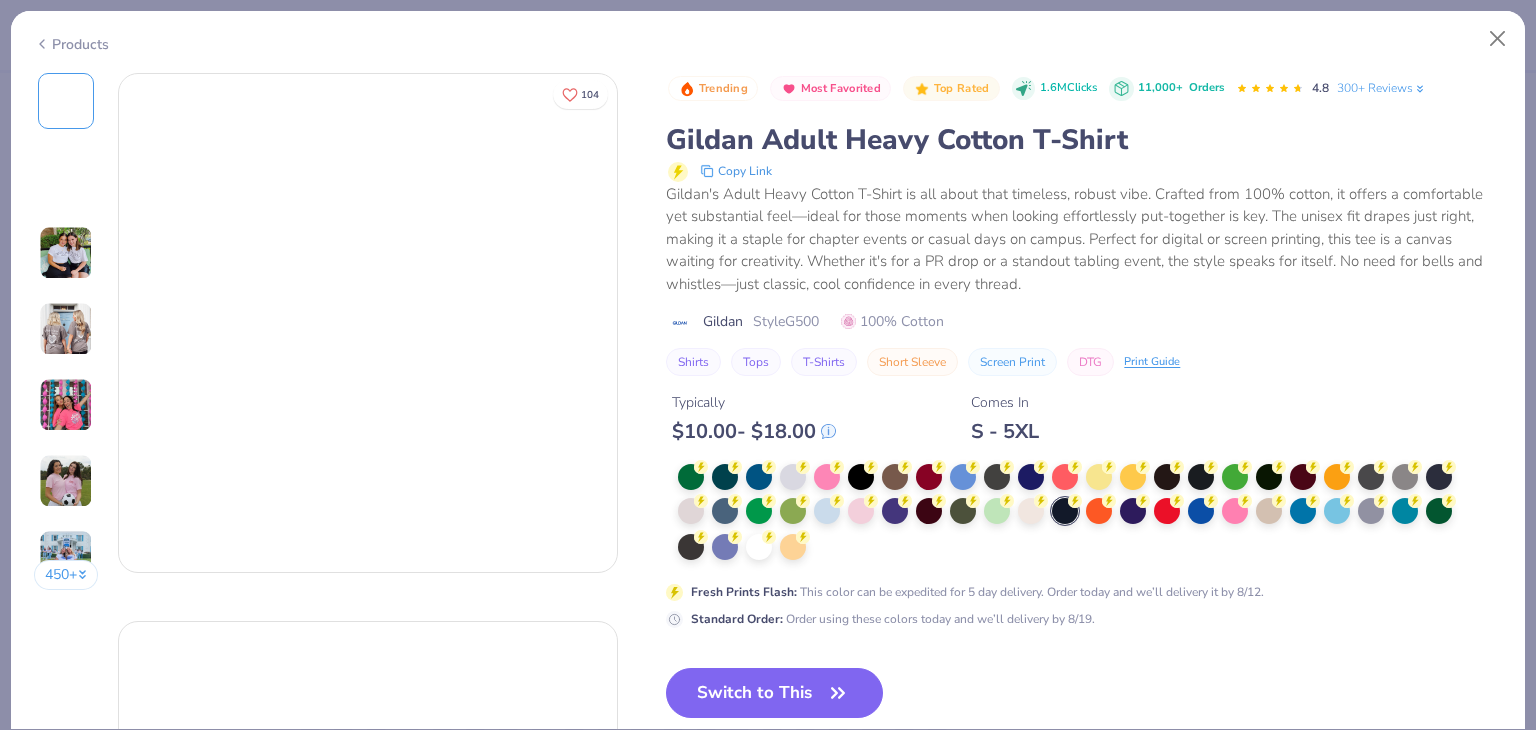click at bounding box center (1065, 511) 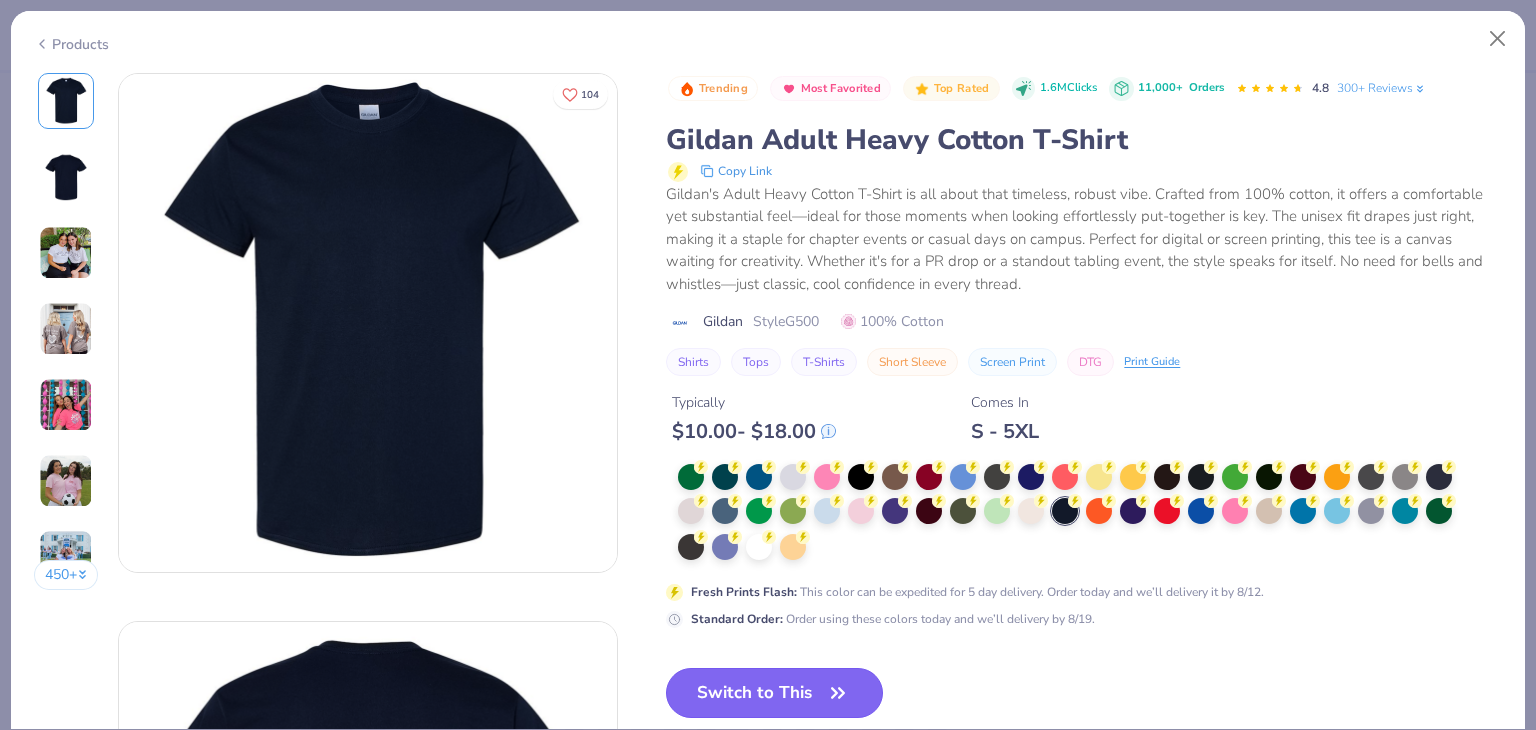click on "Switch to This" at bounding box center [774, 693] 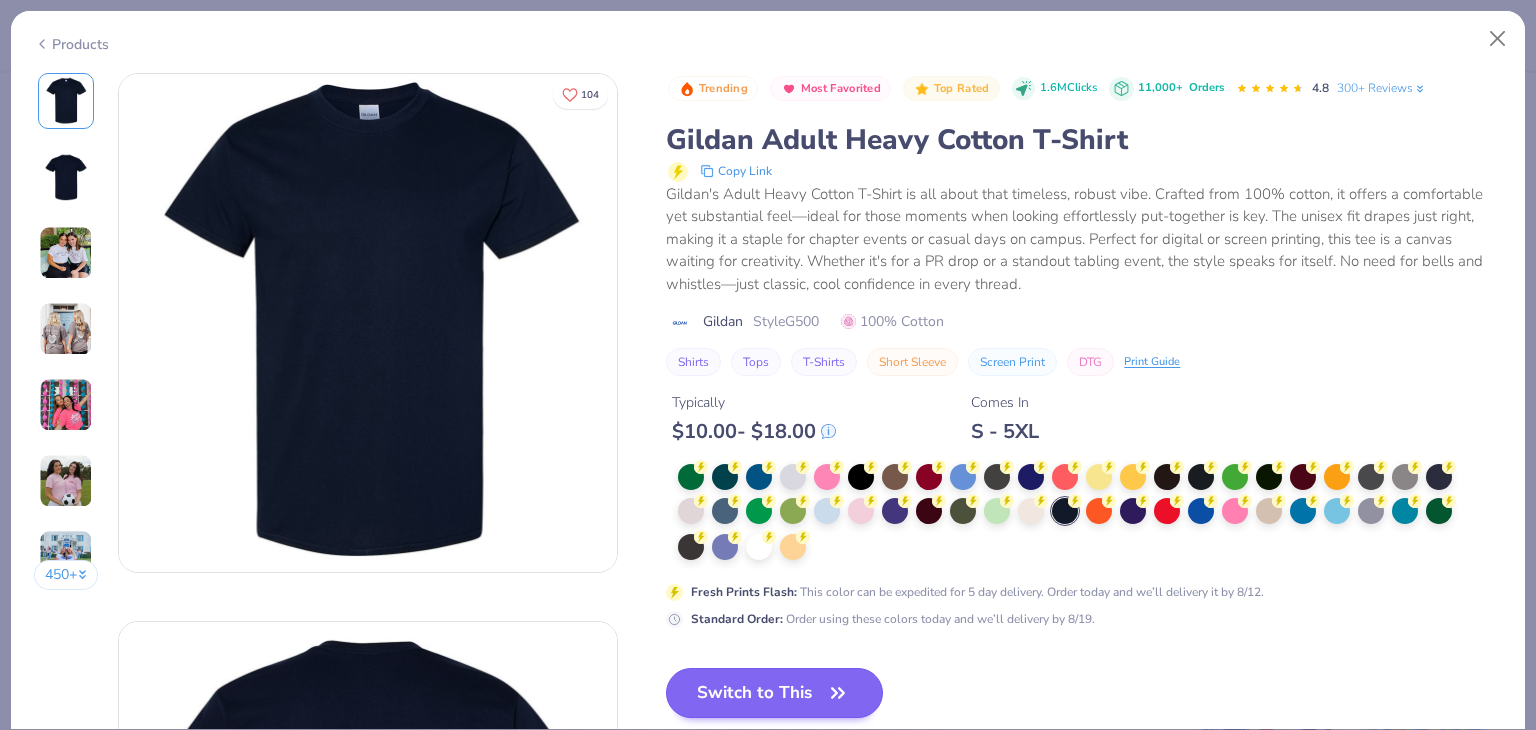 click on "Switch to This" at bounding box center [774, 693] 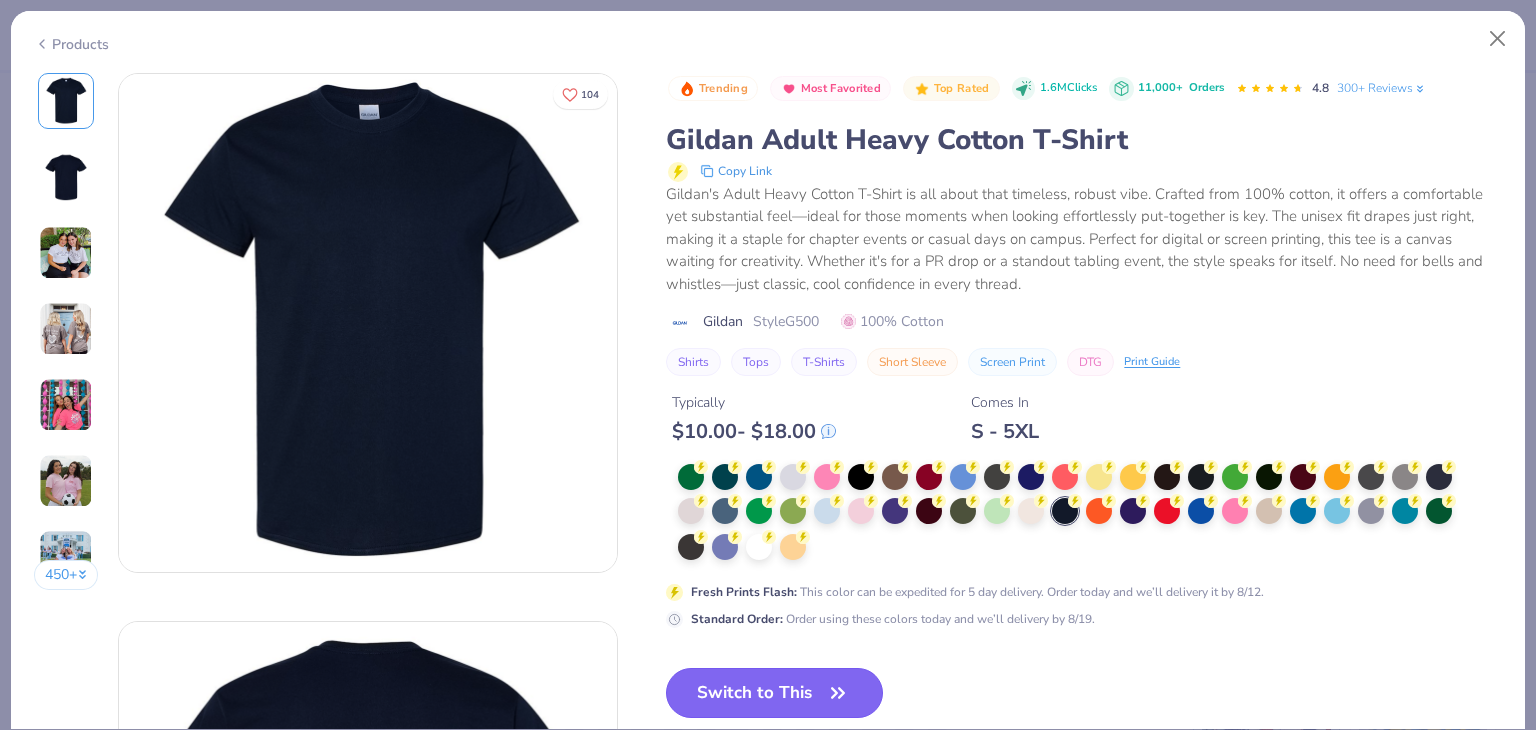 click on "Switch to This" at bounding box center [774, 693] 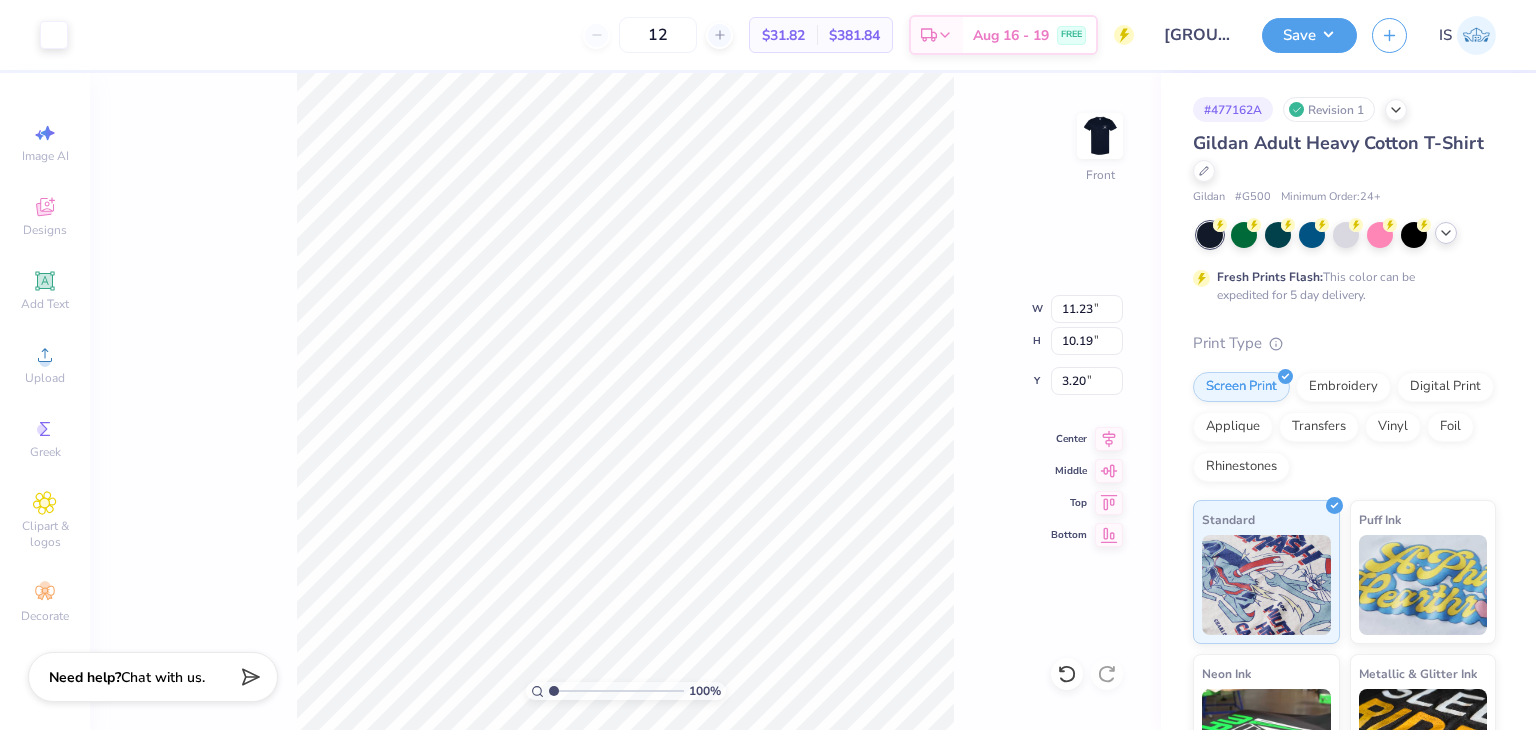 type on "11.23" 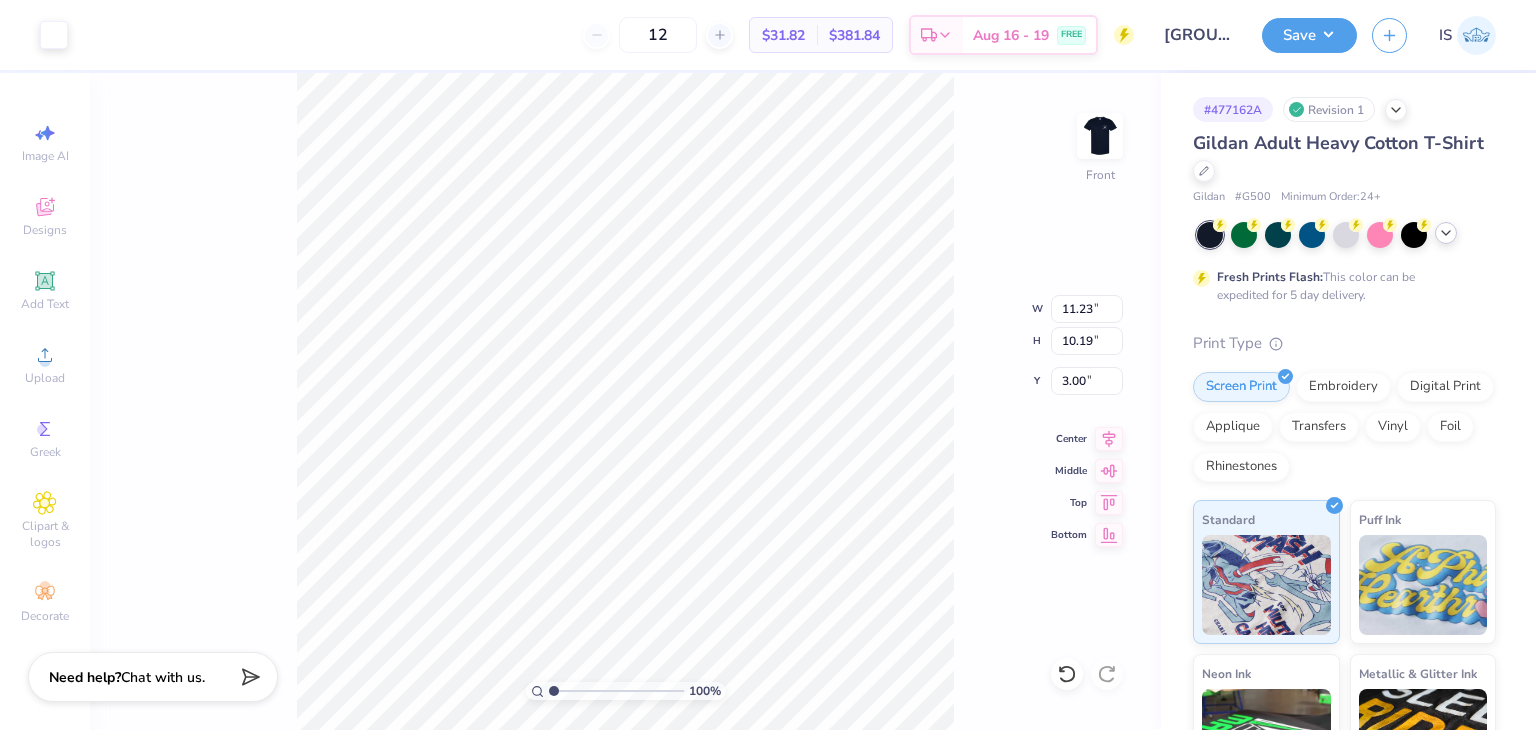 type on "3.00" 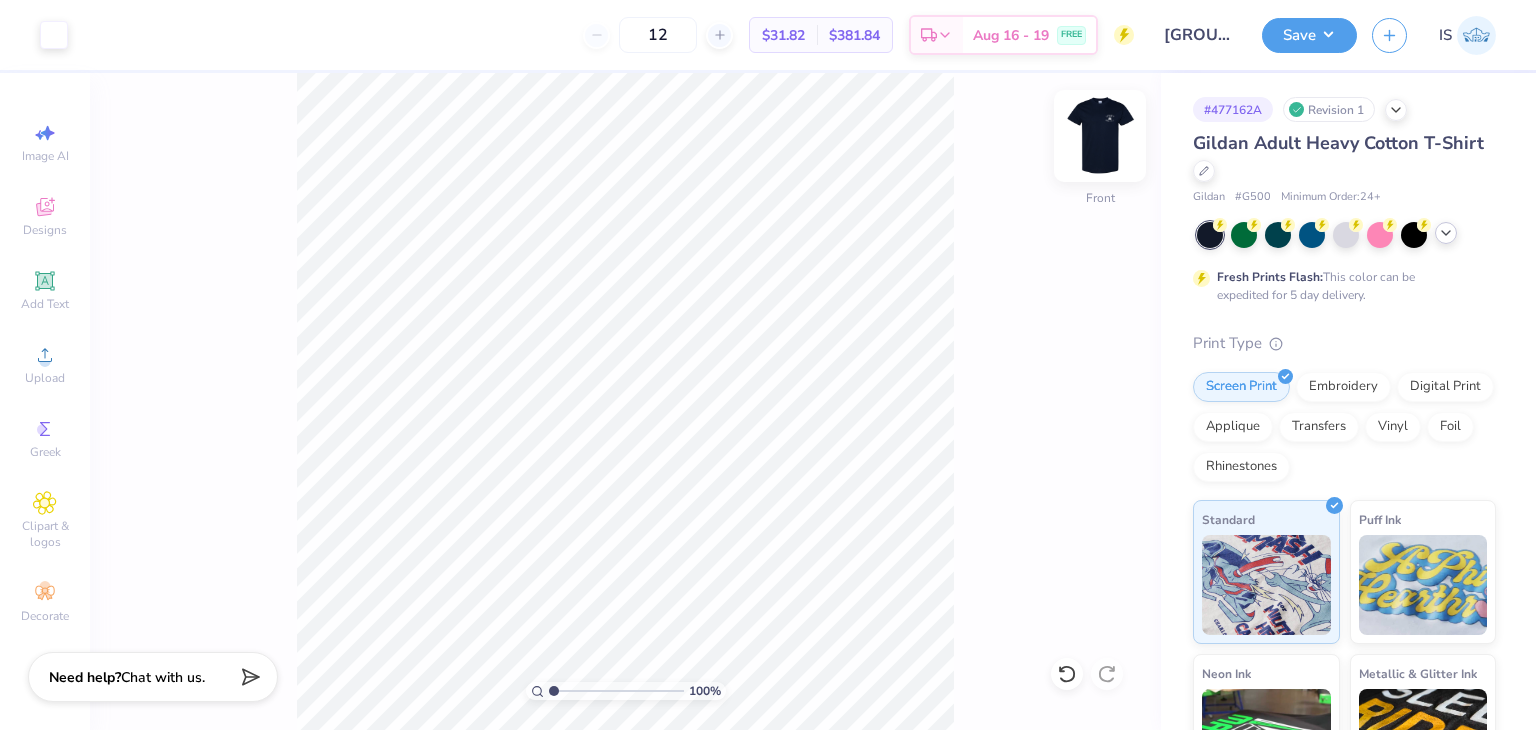 click at bounding box center [1100, 136] 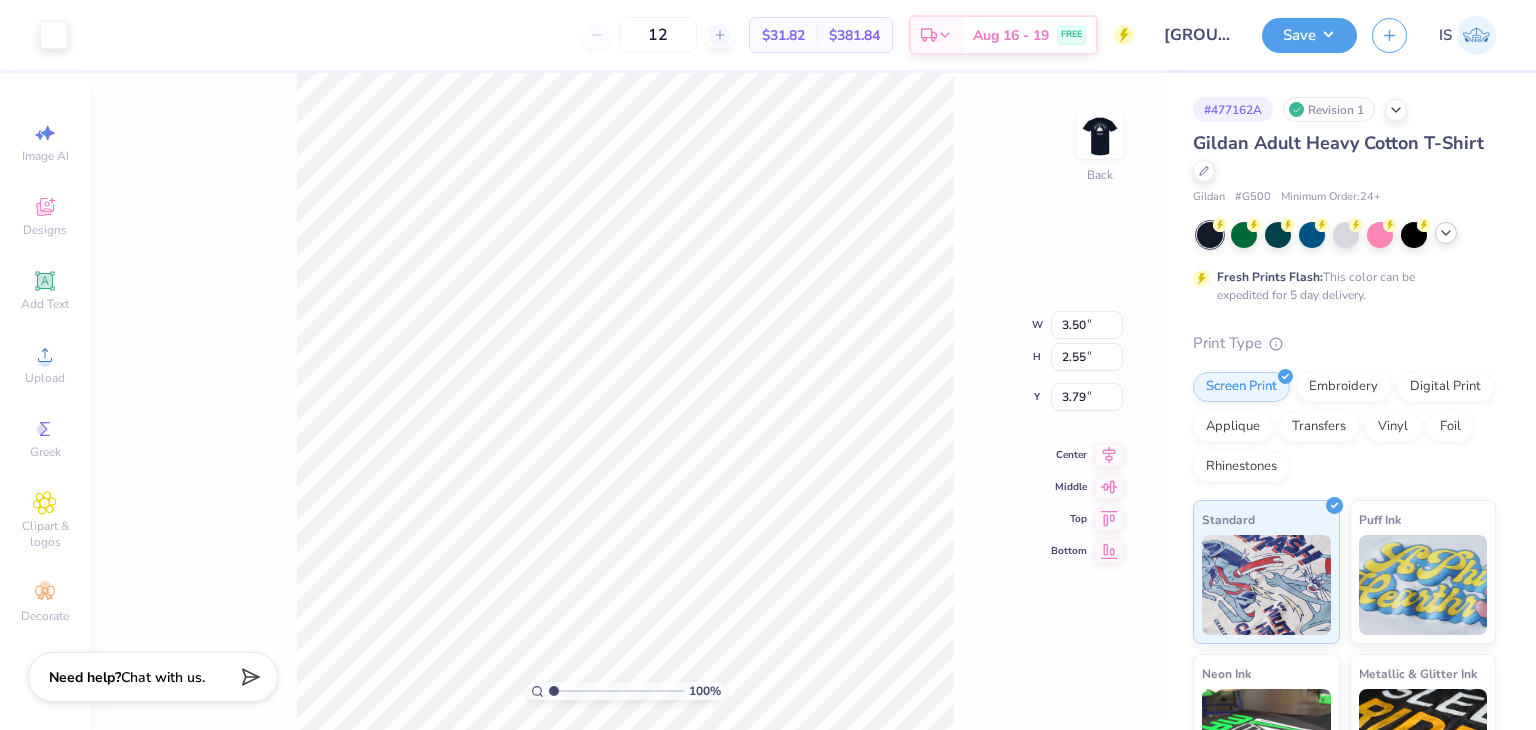 type on "3.00" 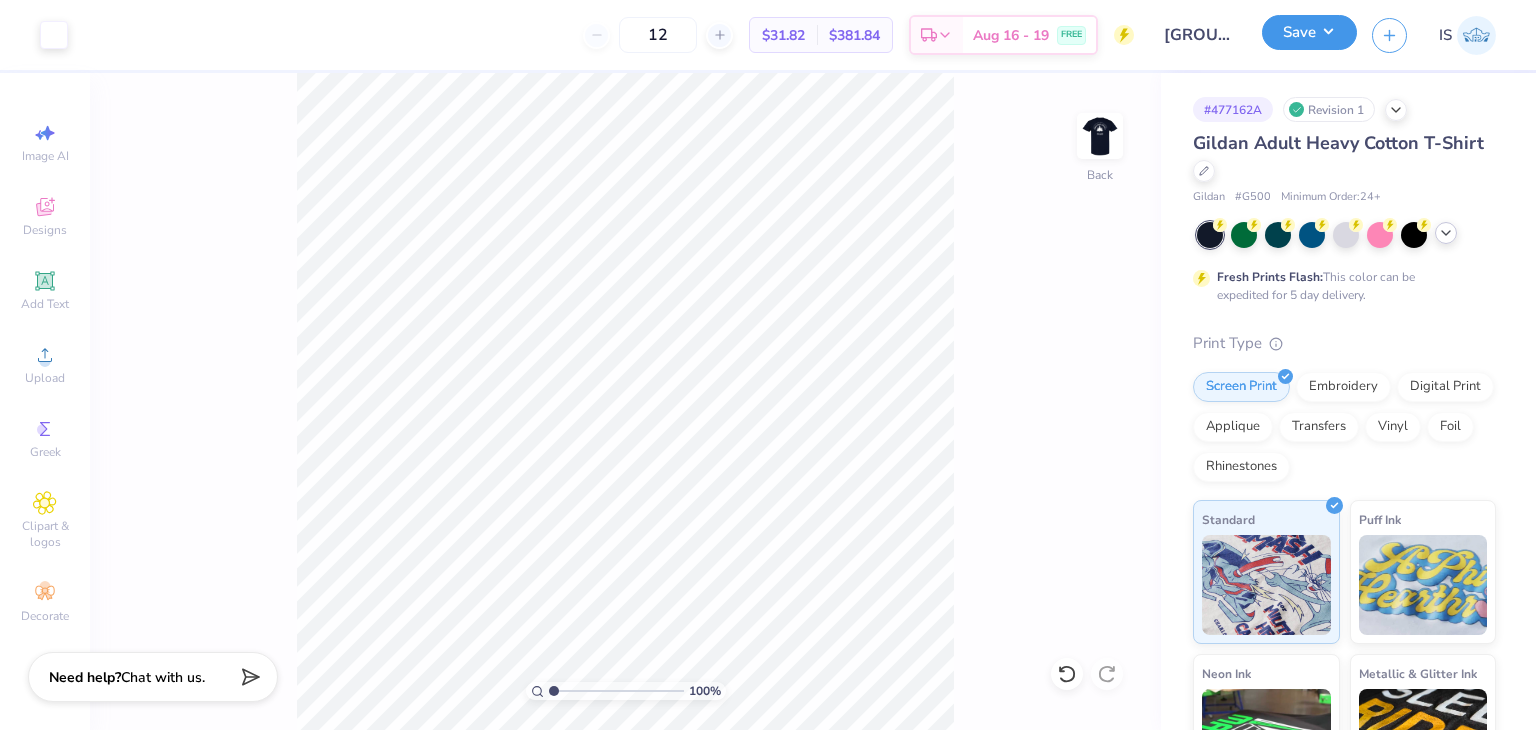 click on "Save" at bounding box center (1309, 32) 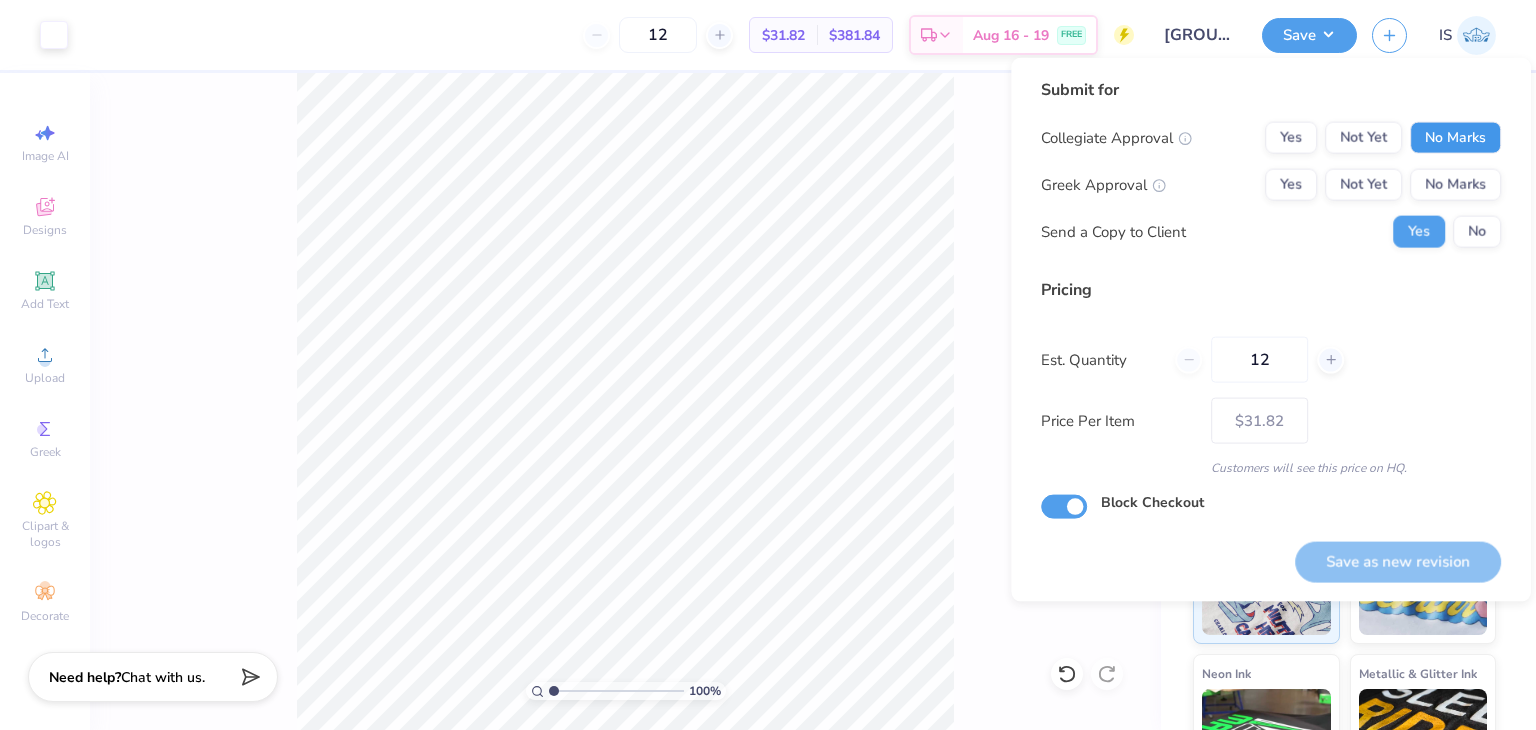 click on "No Marks" at bounding box center (1455, 138) 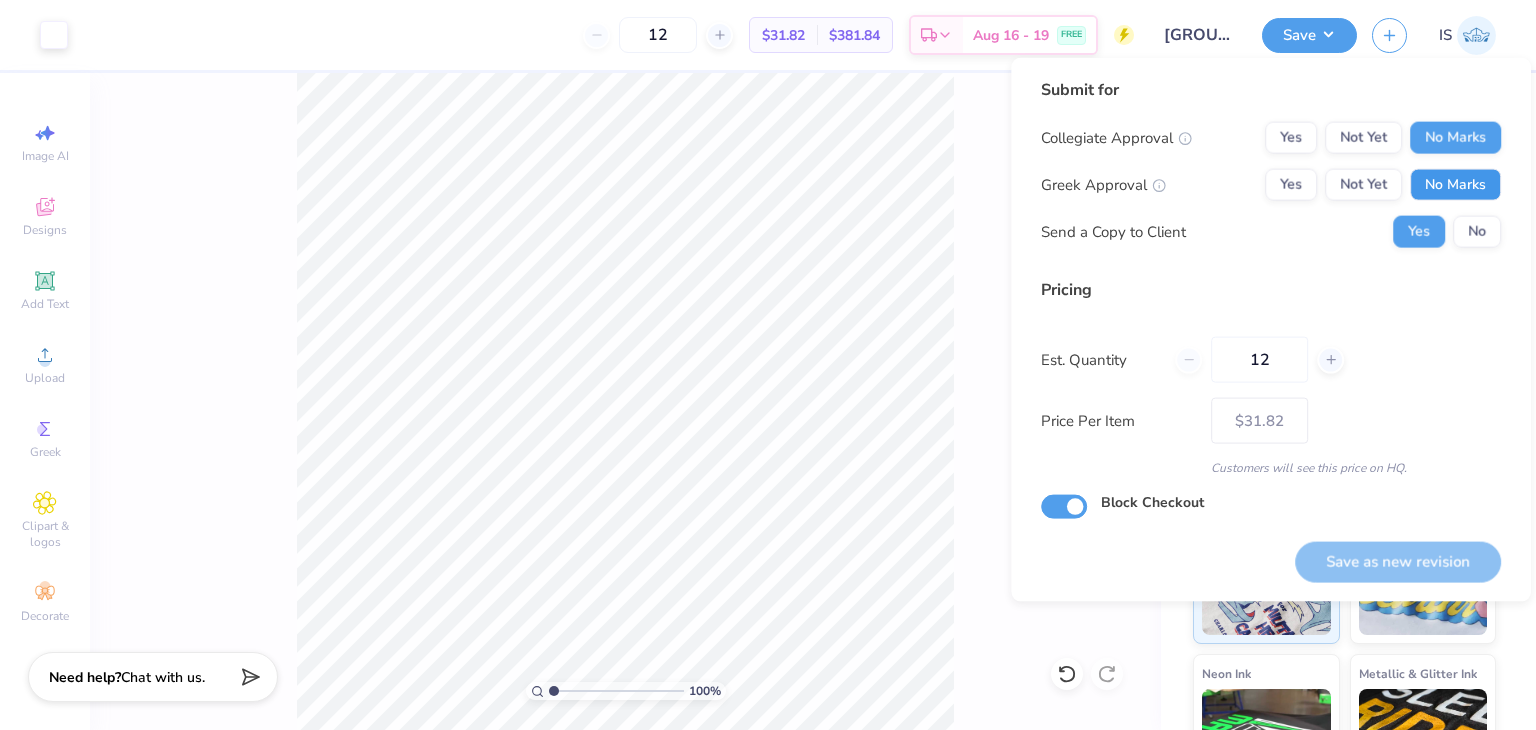 click on "No Marks" at bounding box center (1455, 185) 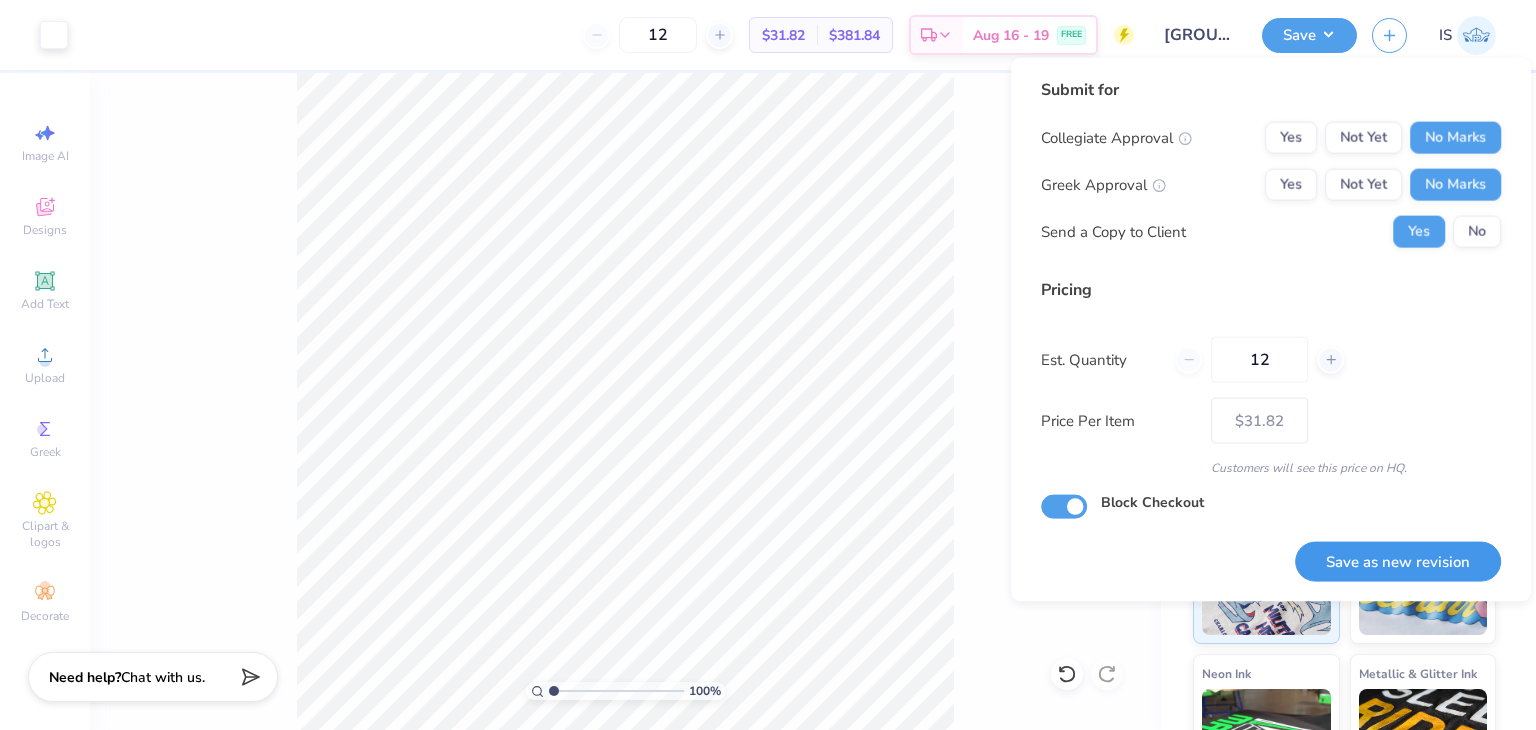 click on "Save as new revision" at bounding box center (1398, 561) 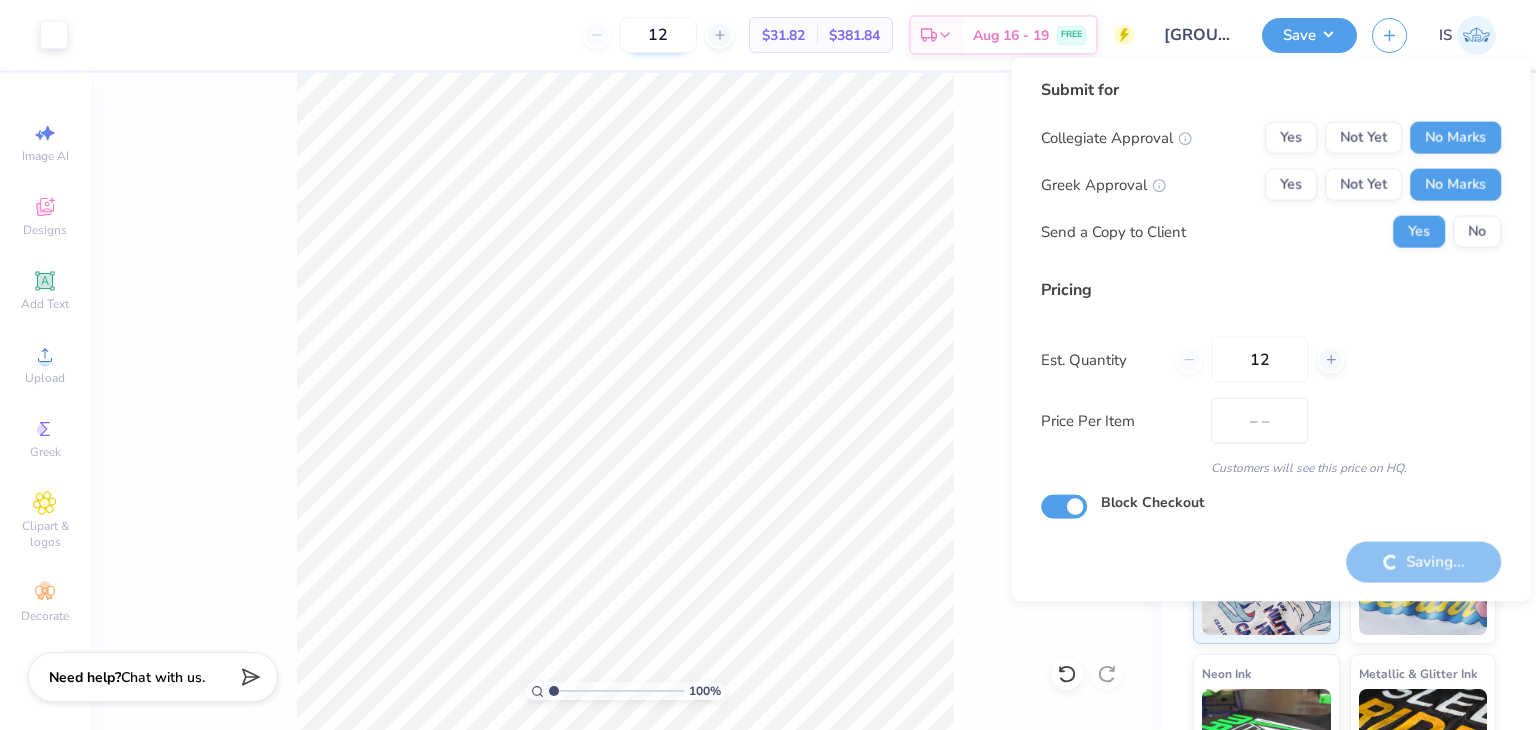 type on "$31.82" 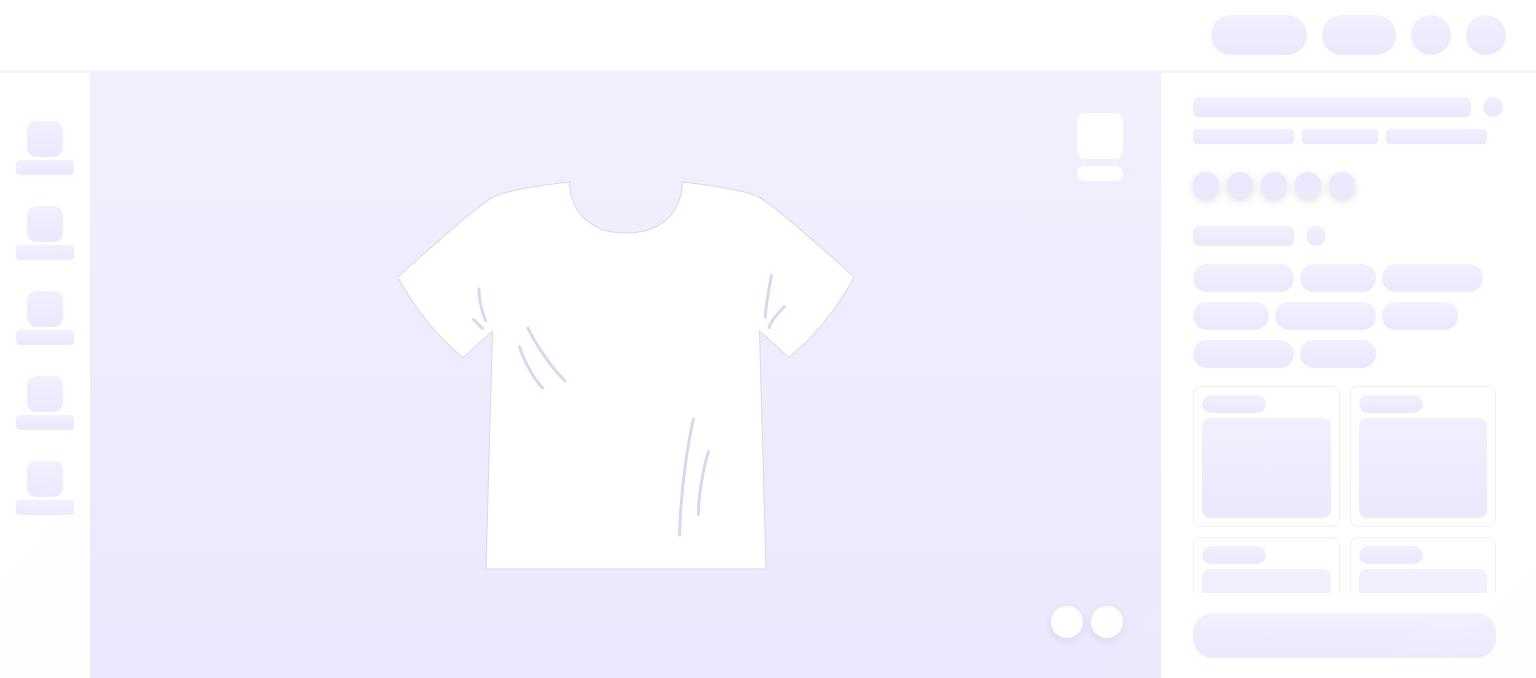 scroll, scrollTop: 0, scrollLeft: 0, axis: both 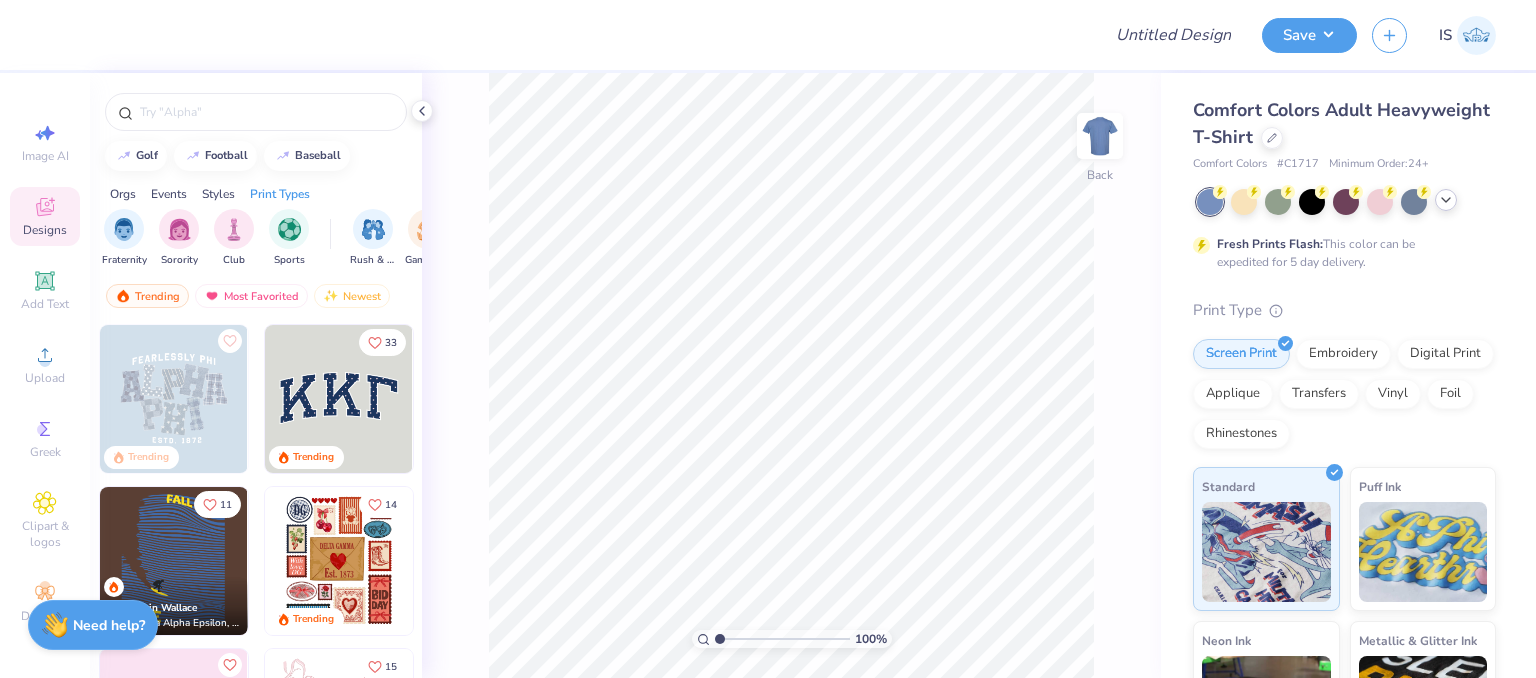 click at bounding box center [1446, 200] 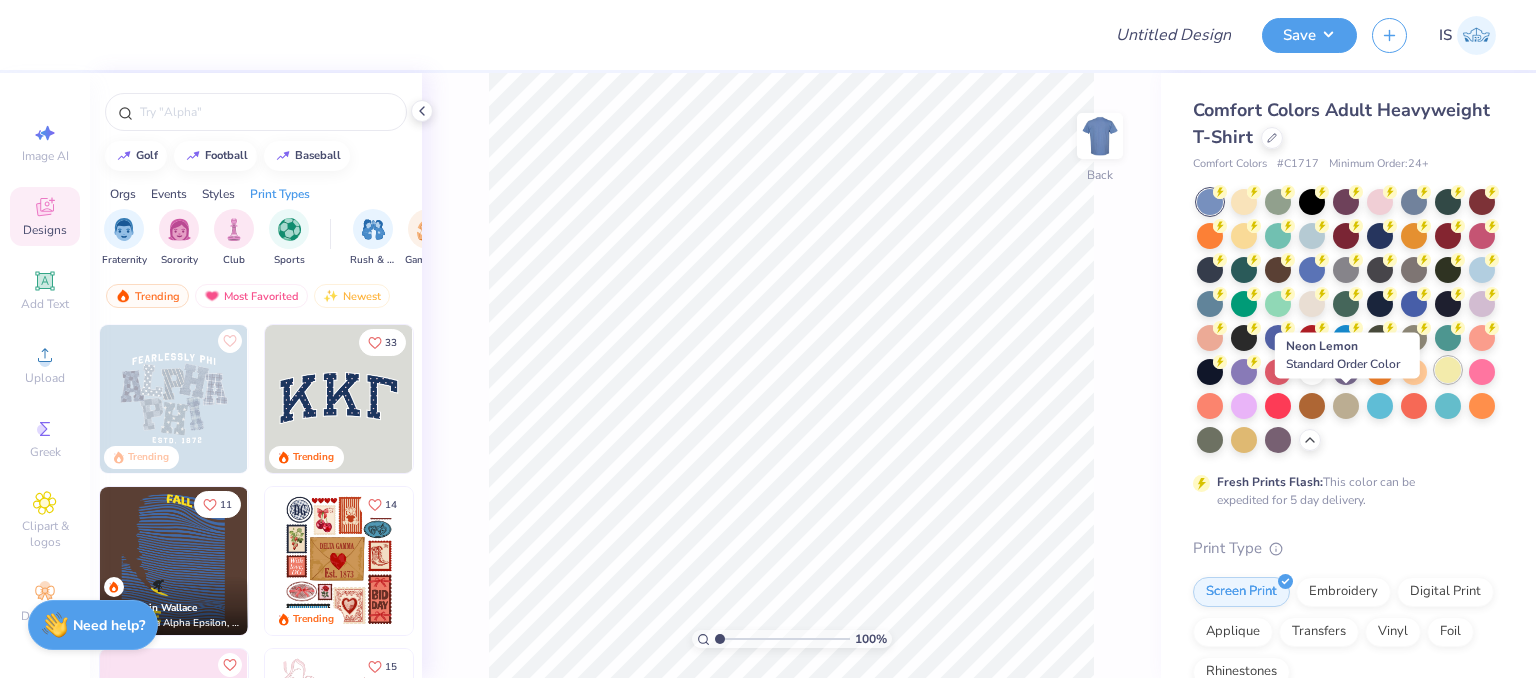click at bounding box center (1448, 370) 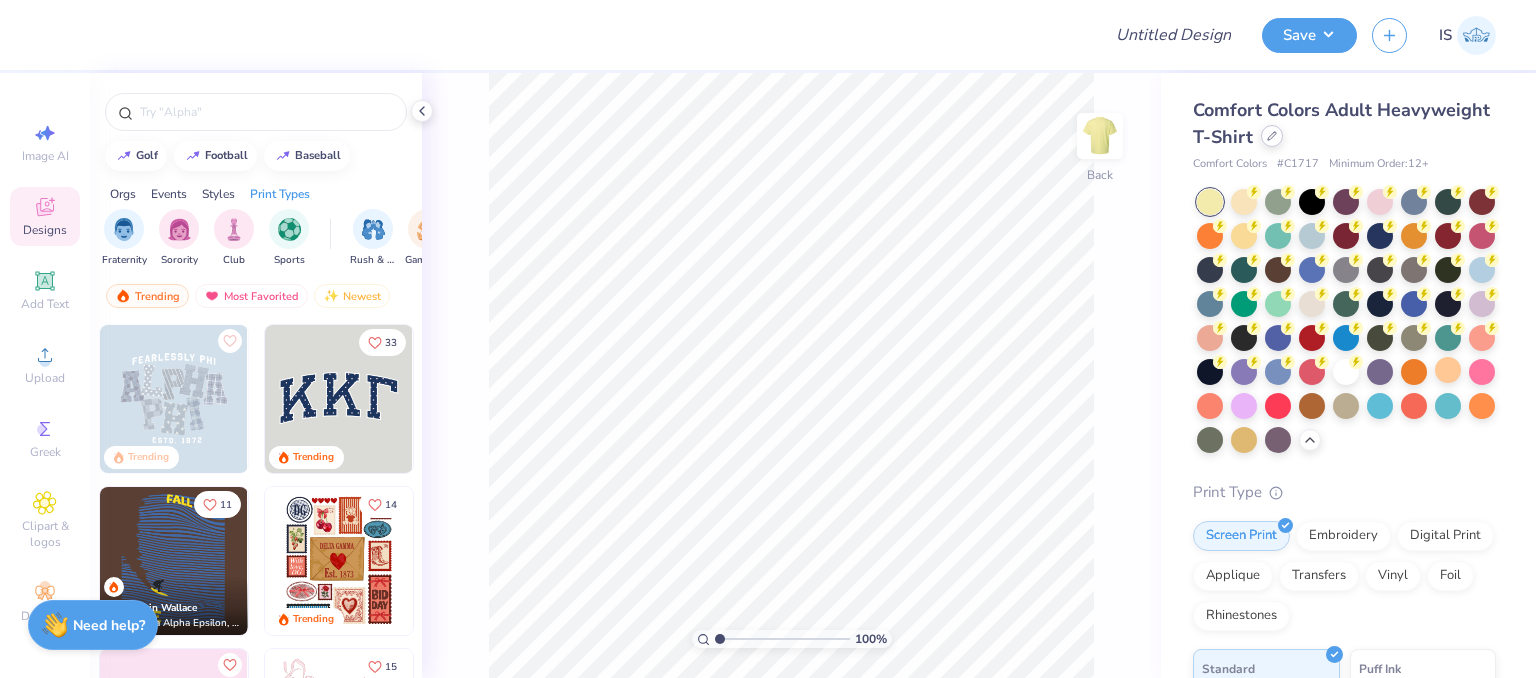 click at bounding box center (1272, 136) 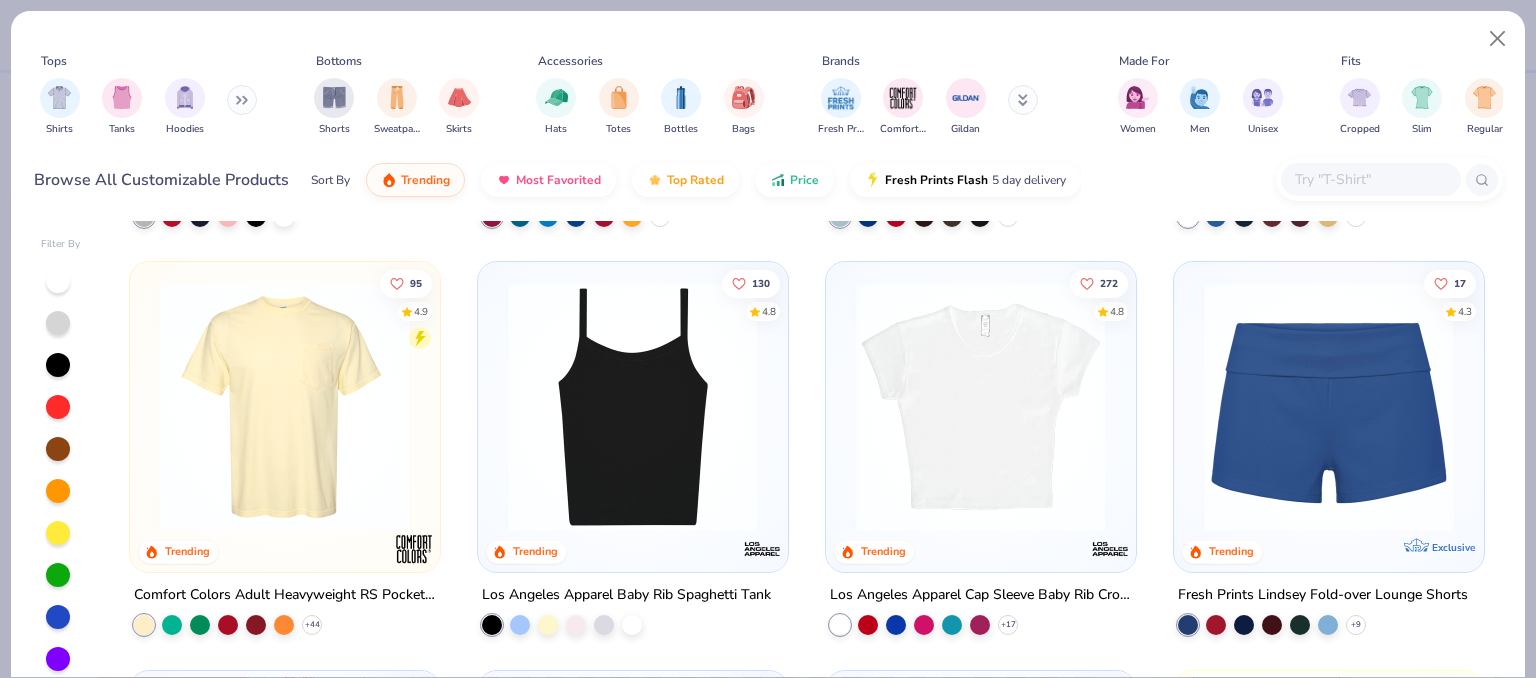 scroll, scrollTop: 1556, scrollLeft: 0, axis: vertical 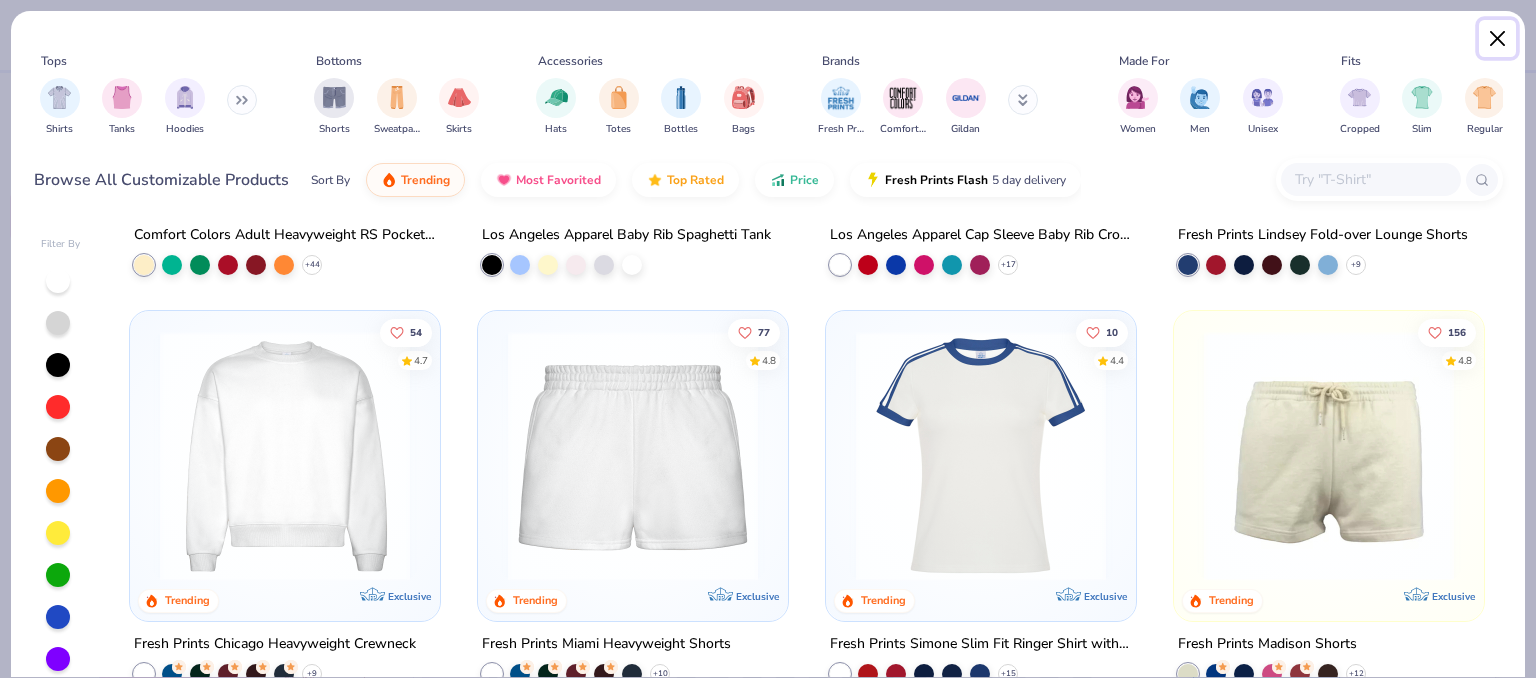 click at bounding box center [1498, 39] 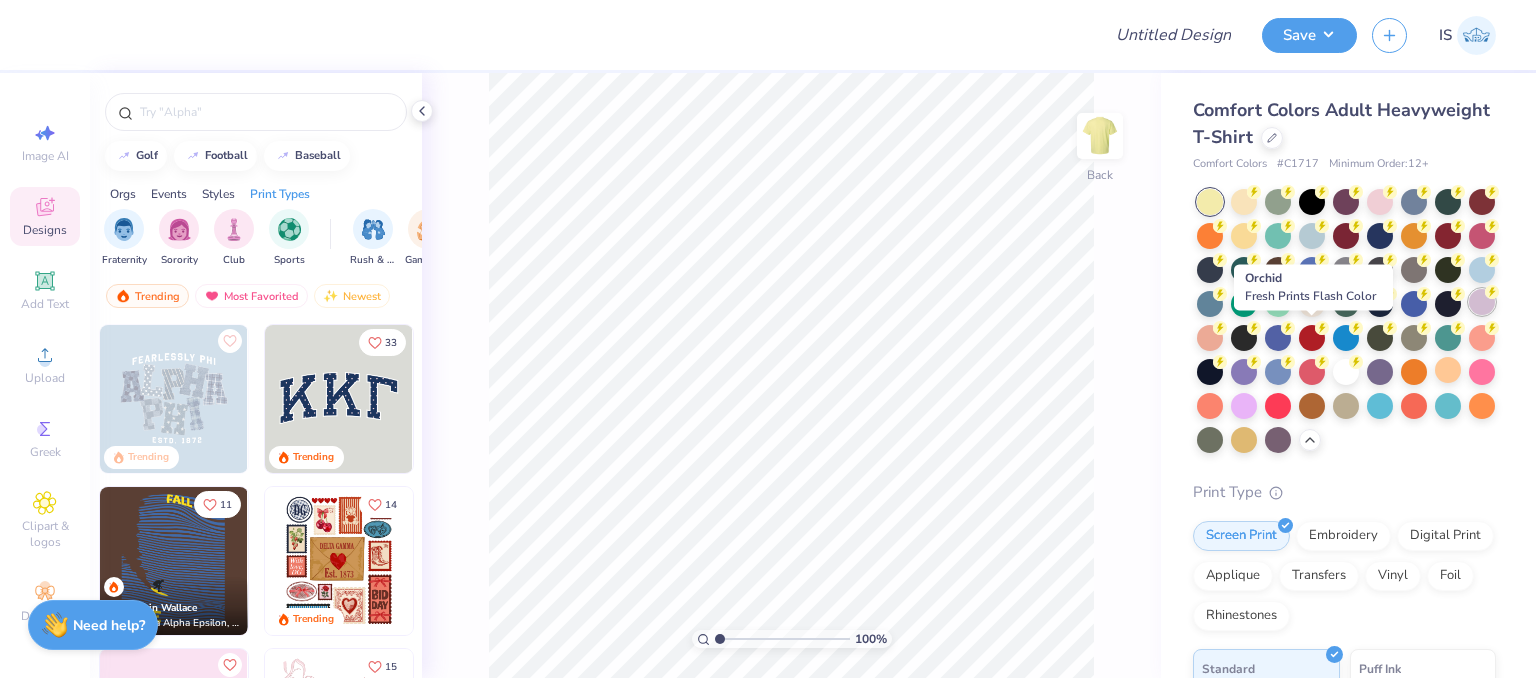 click at bounding box center [1482, 302] 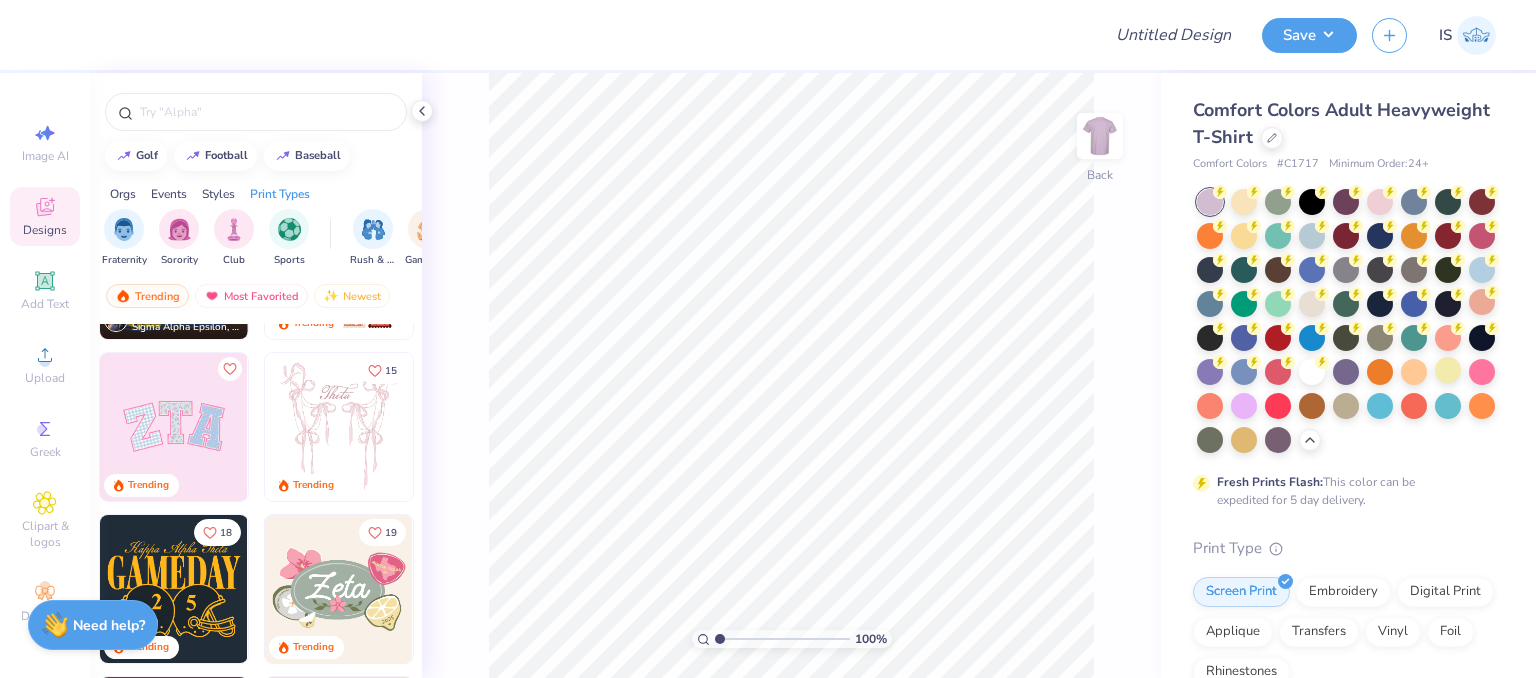 scroll, scrollTop: 411, scrollLeft: 0, axis: vertical 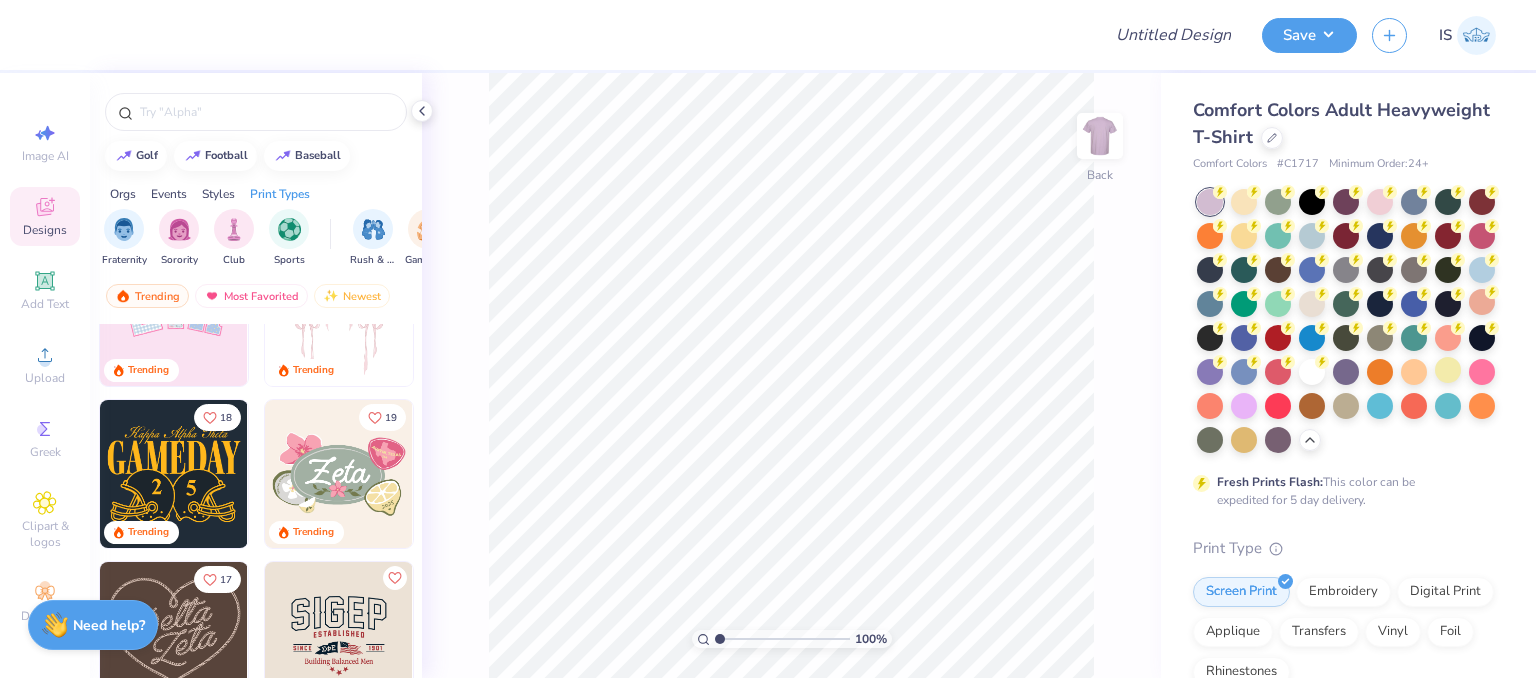 click at bounding box center [339, 474] 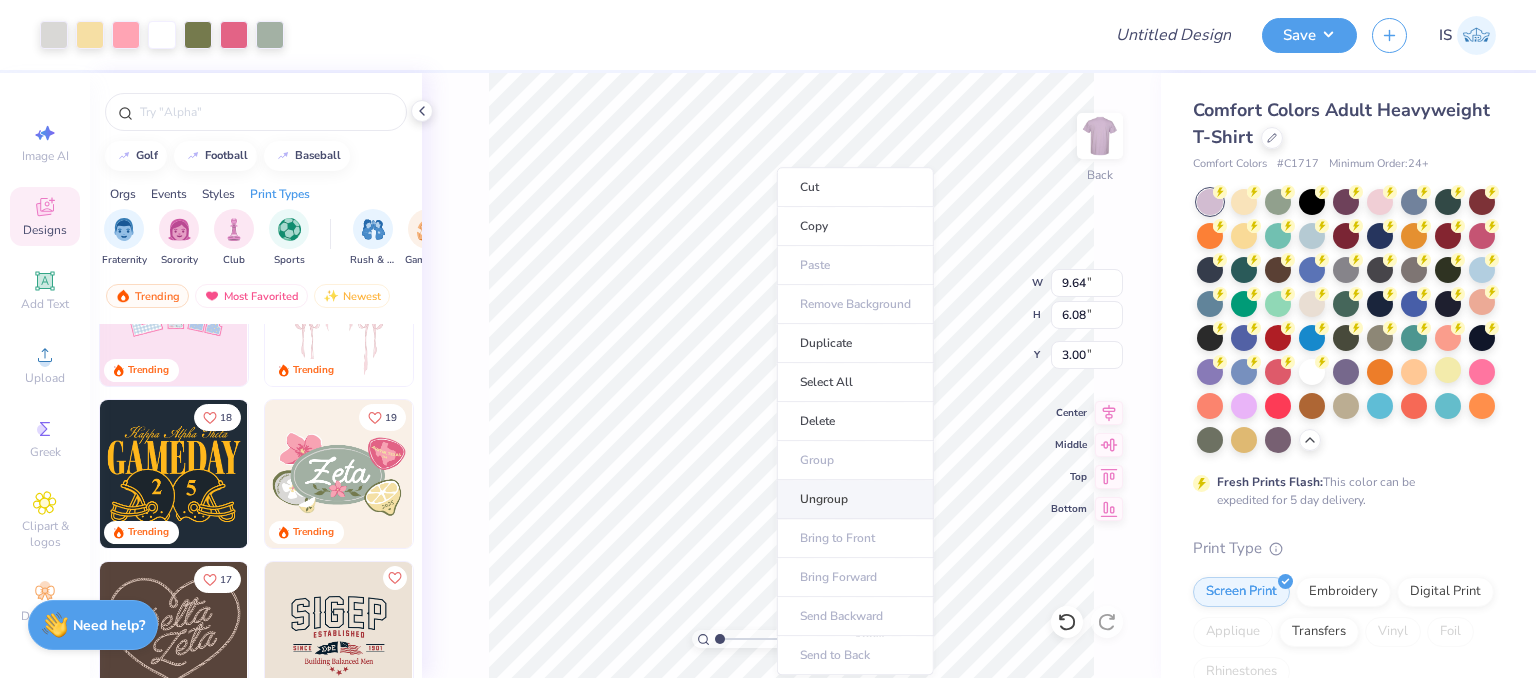 click on "Ungroup" at bounding box center (855, 499) 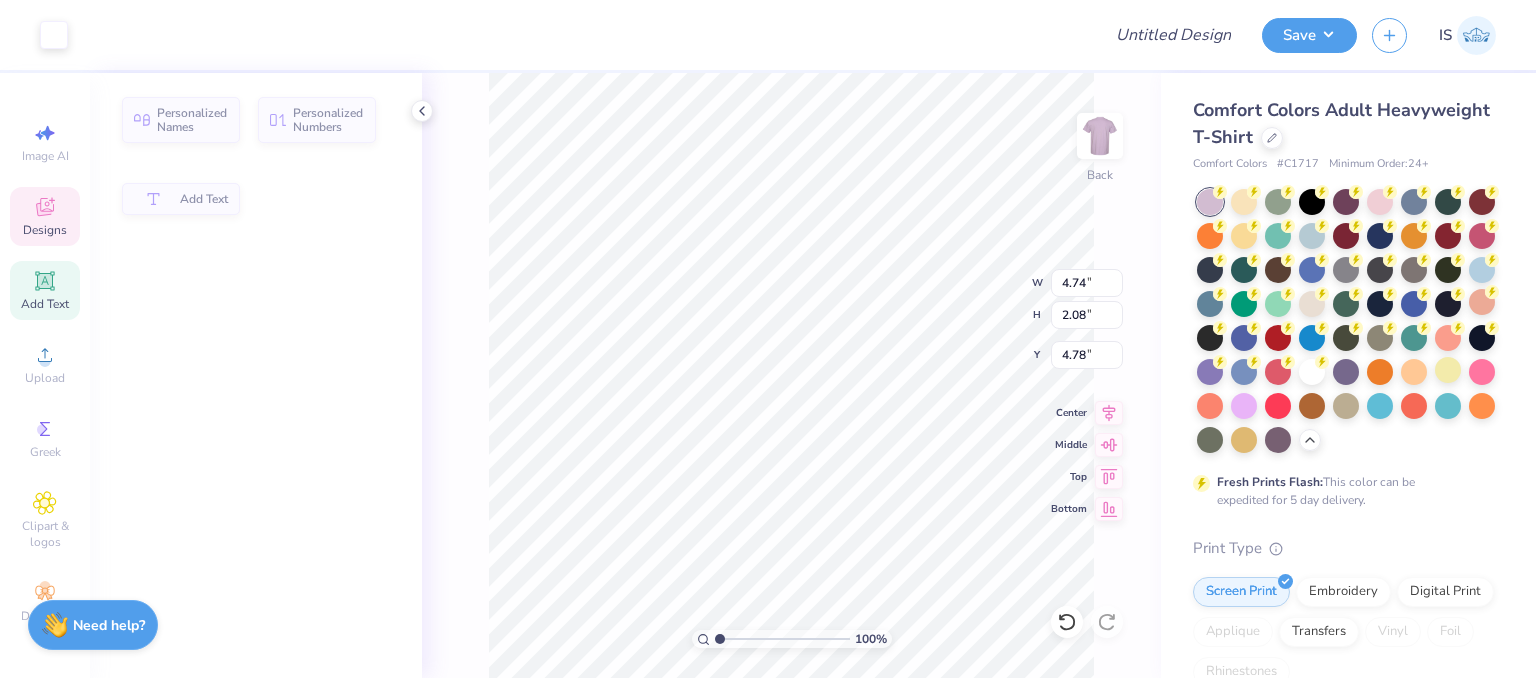 type on "4.74" 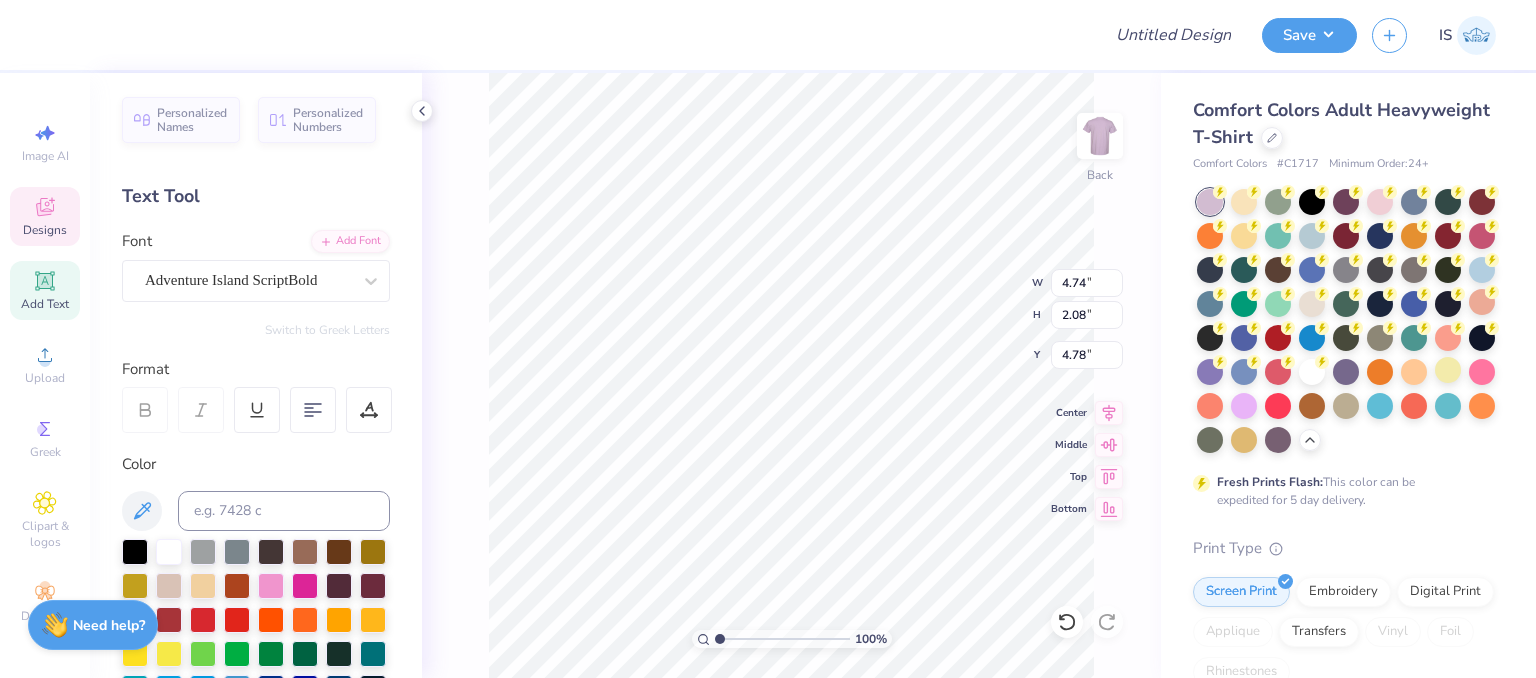 scroll, scrollTop: 16, scrollLeft: 2, axis: both 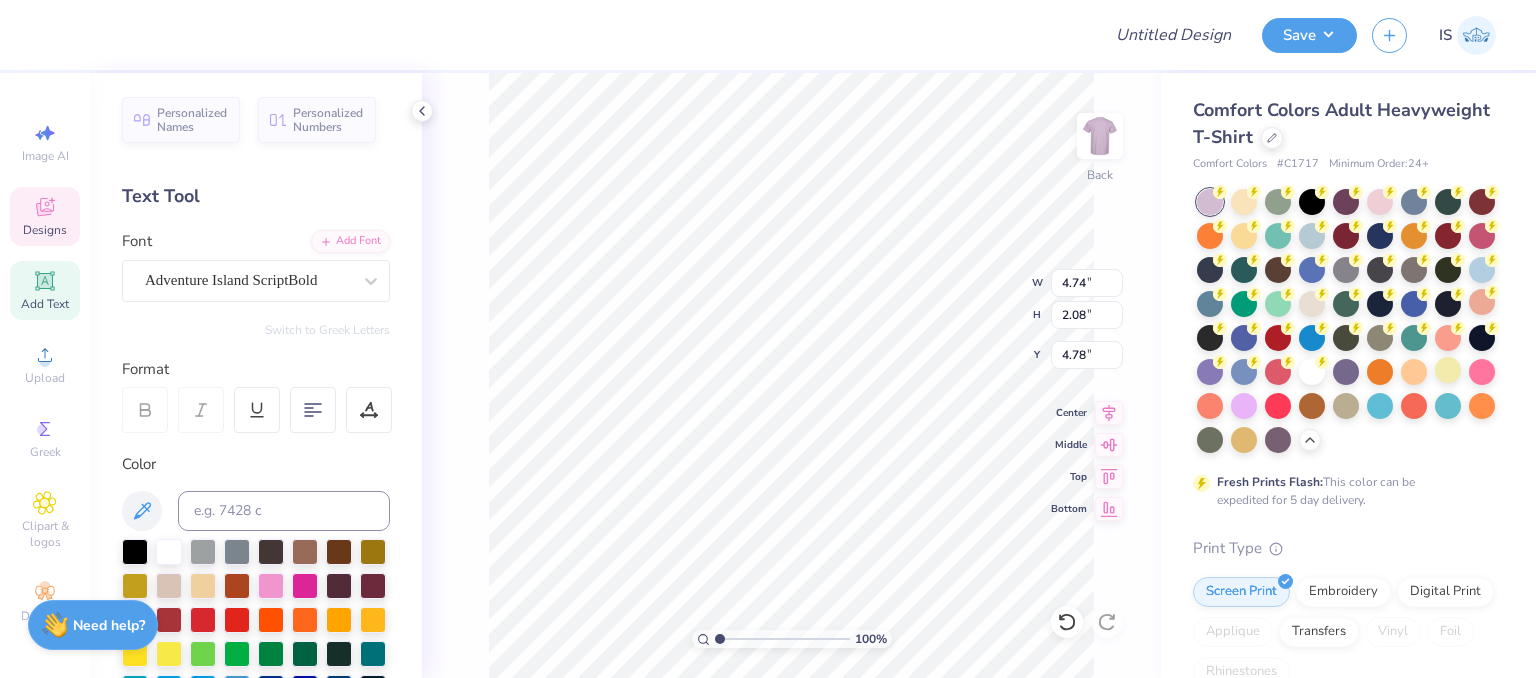 type on "Z" 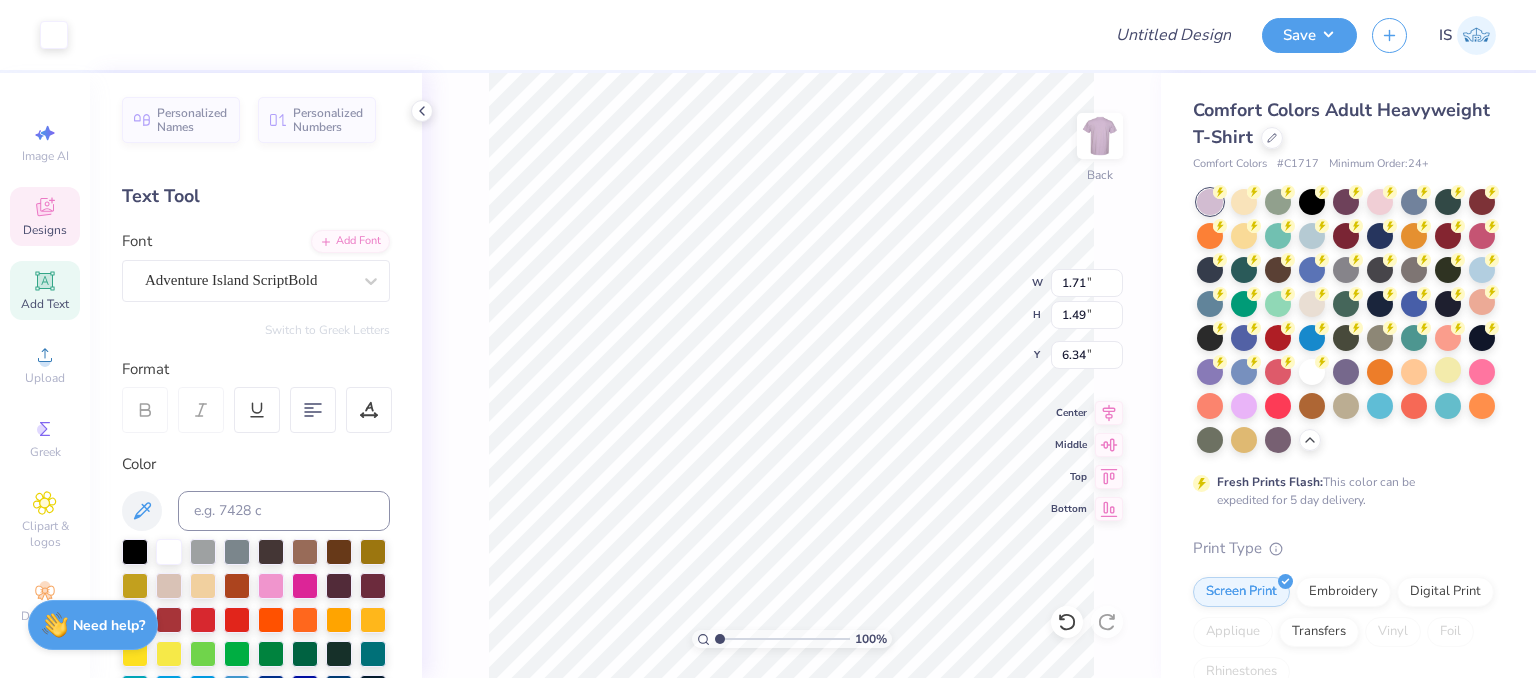 type on "1.71" 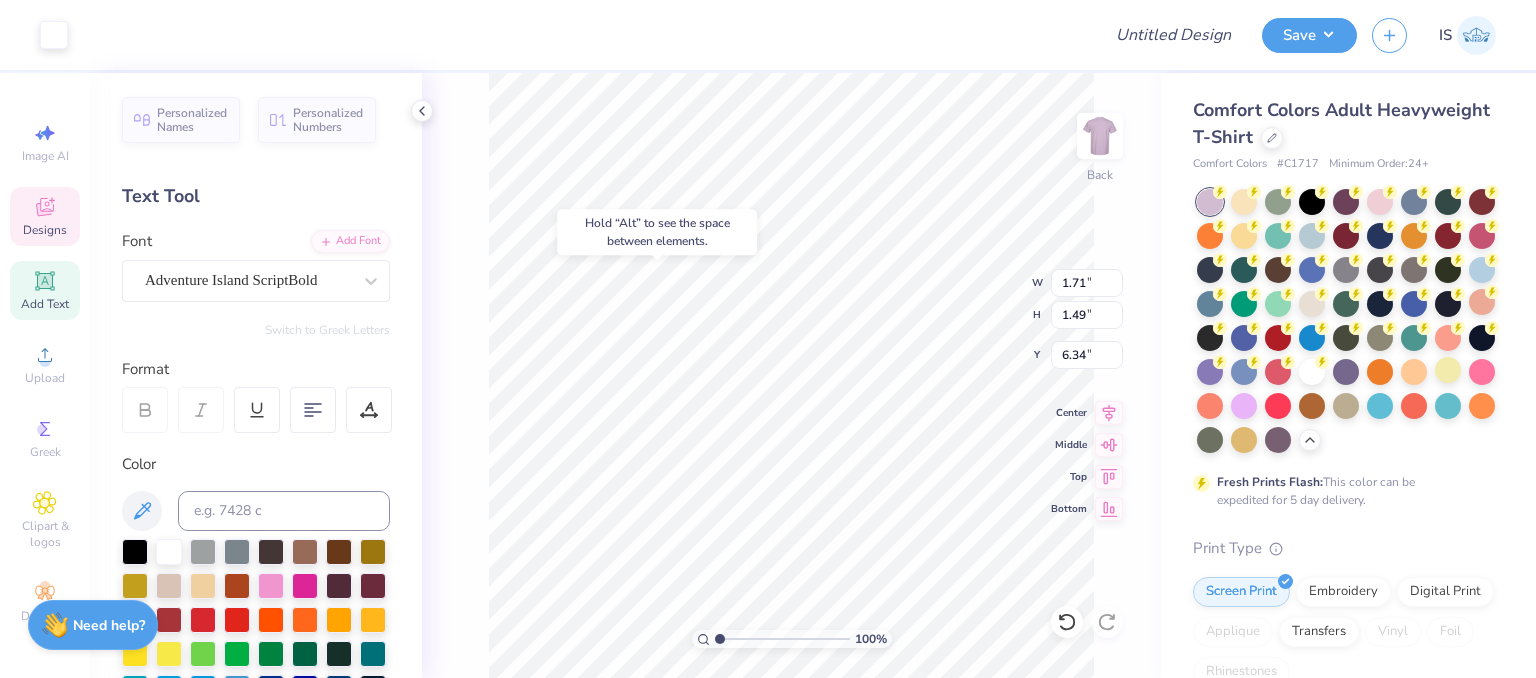type on "6.44" 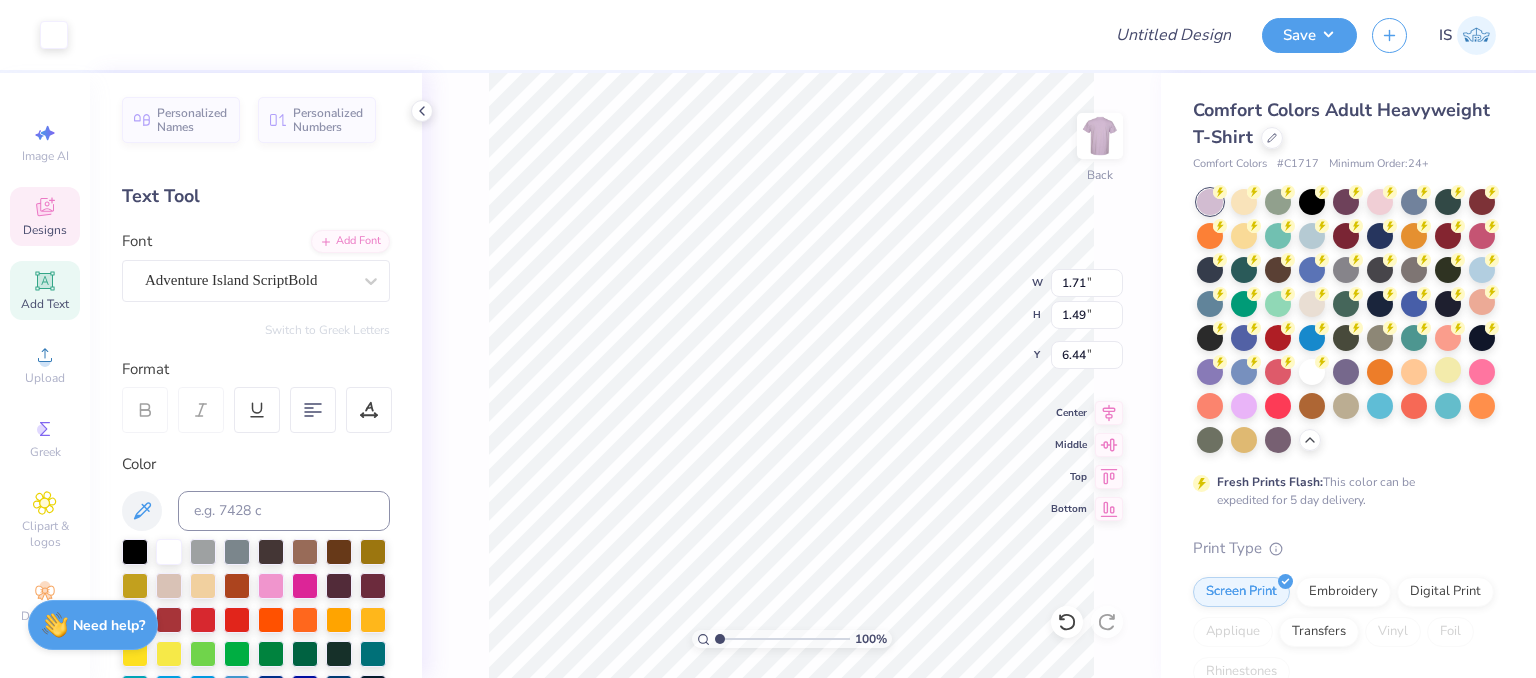 type on "6.57" 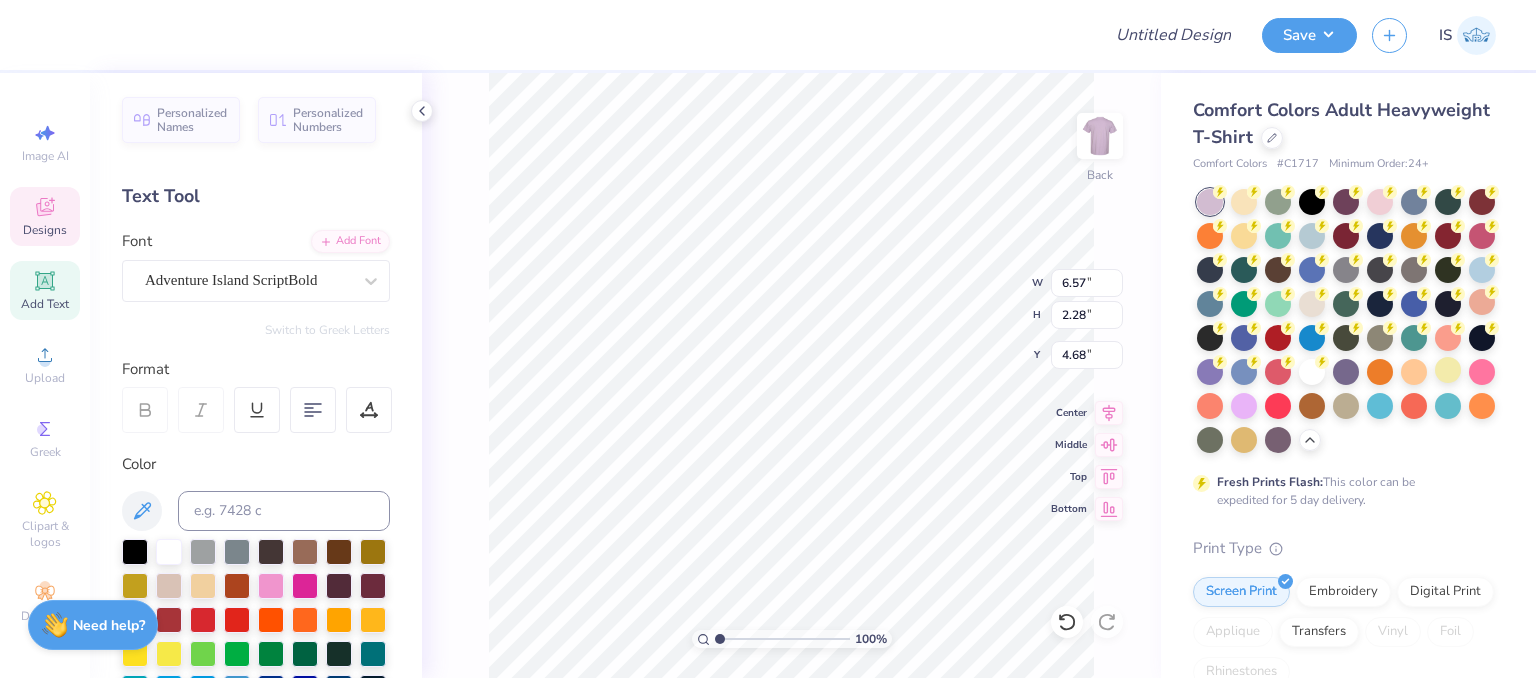 type on "6.22" 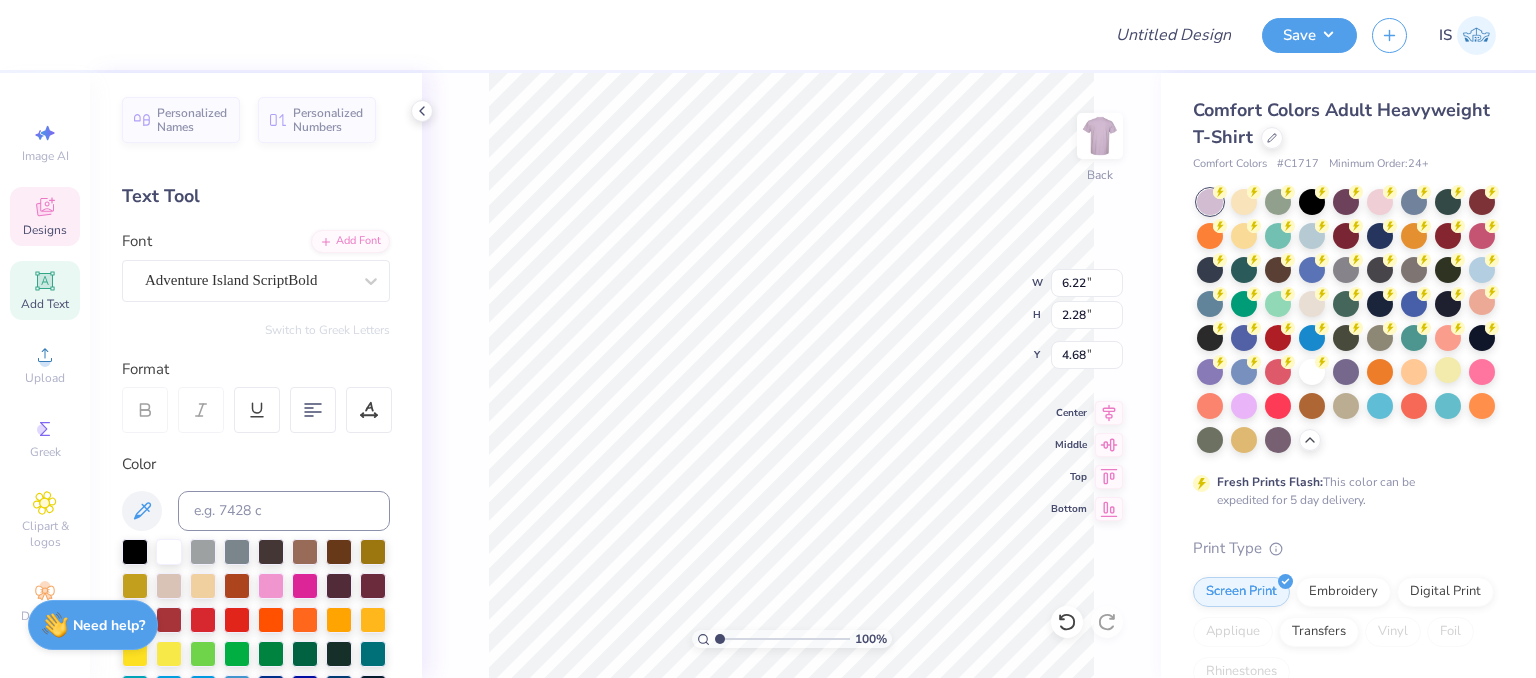 type on "2.16" 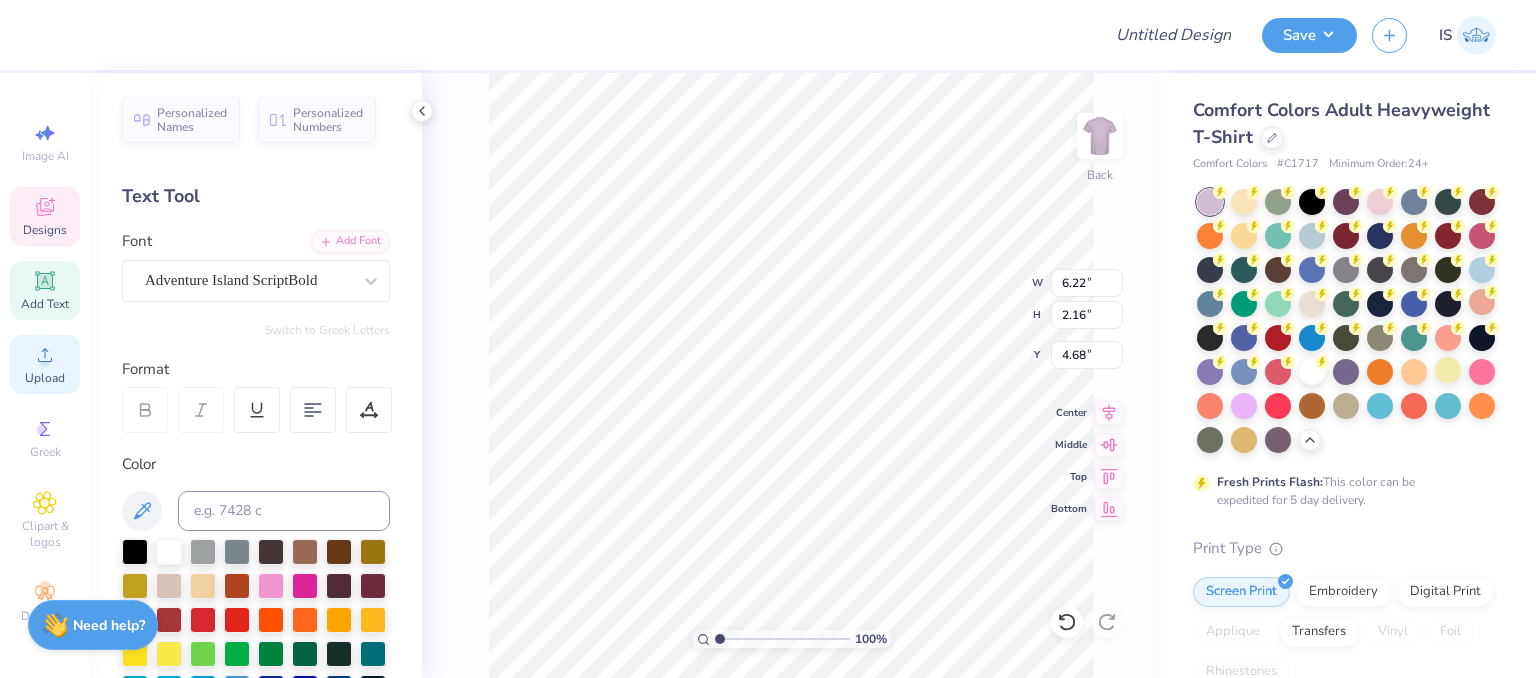 click 